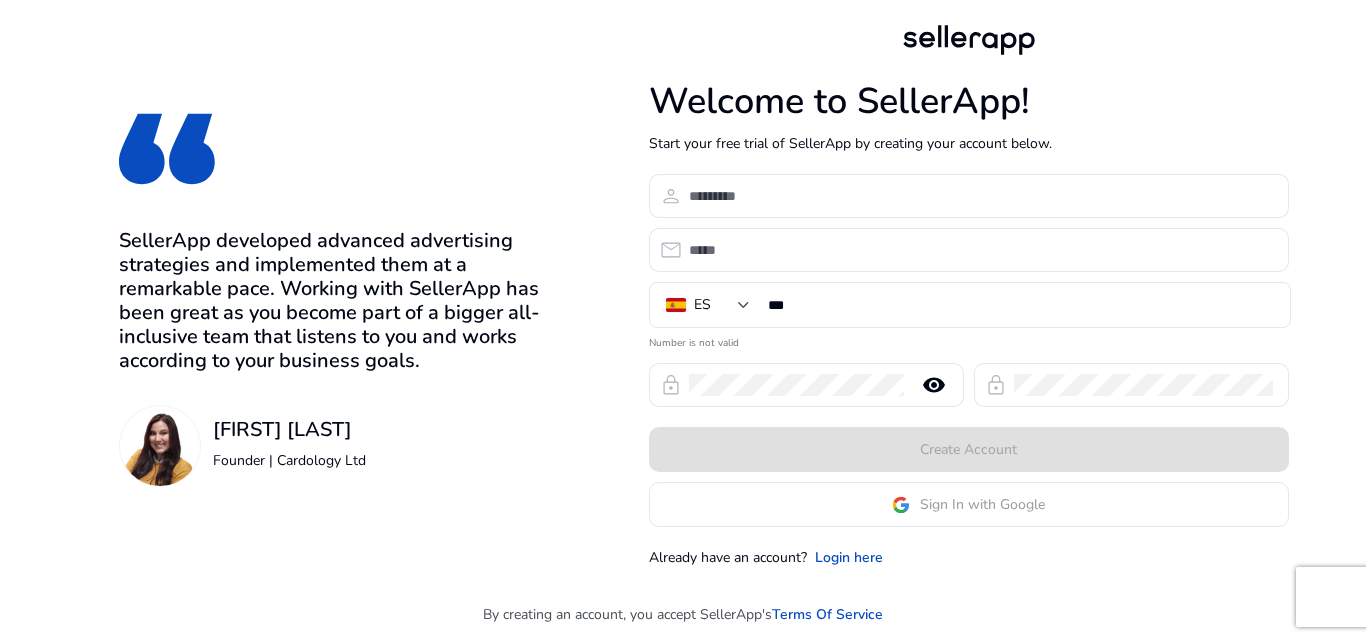 scroll, scrollTop: 0, scrollLeft: 0, axis: both 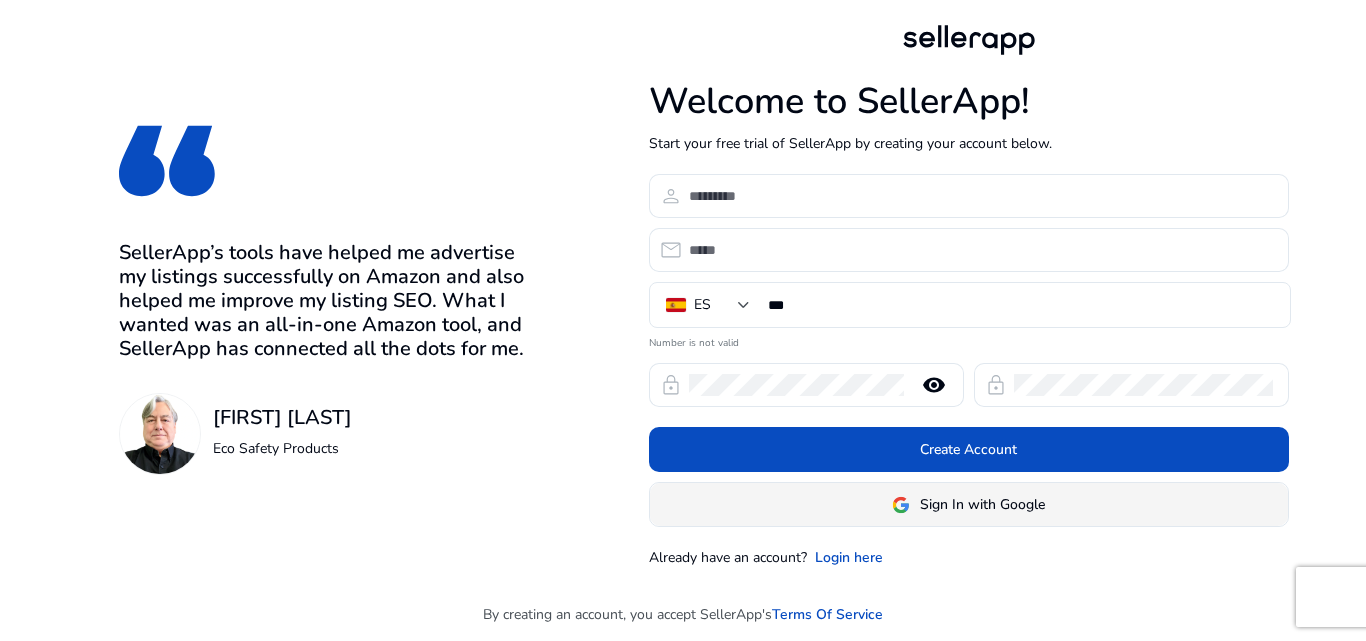 click 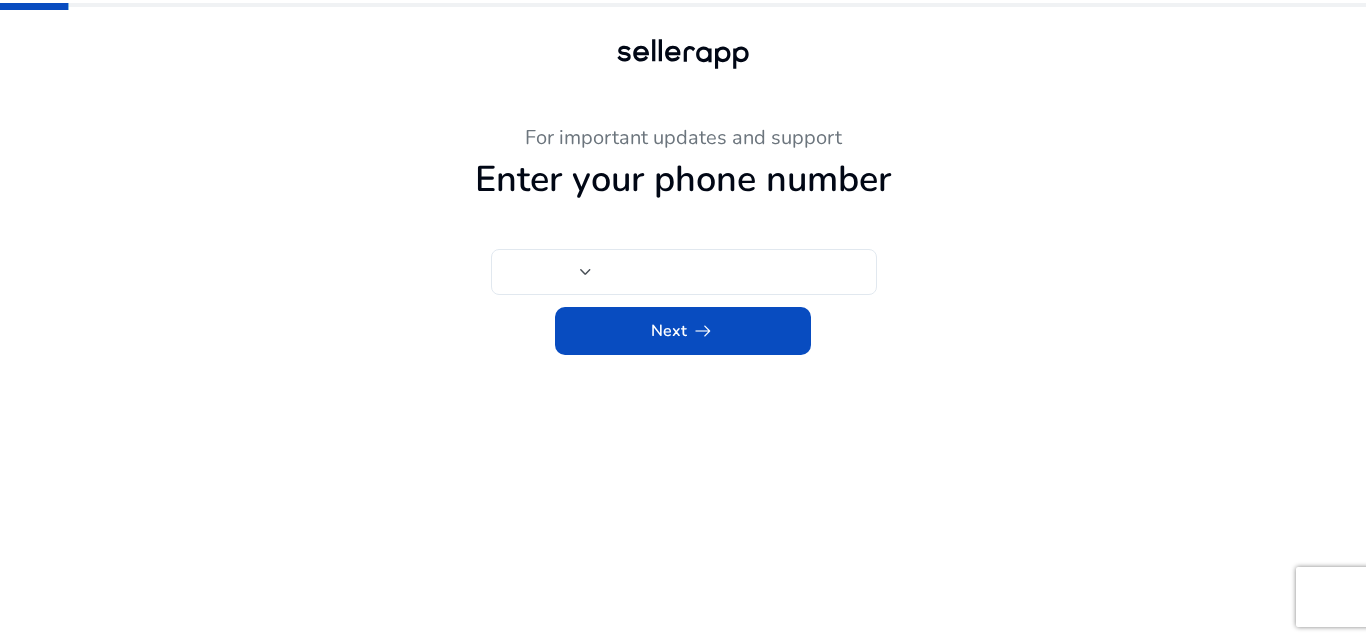 type on "***" 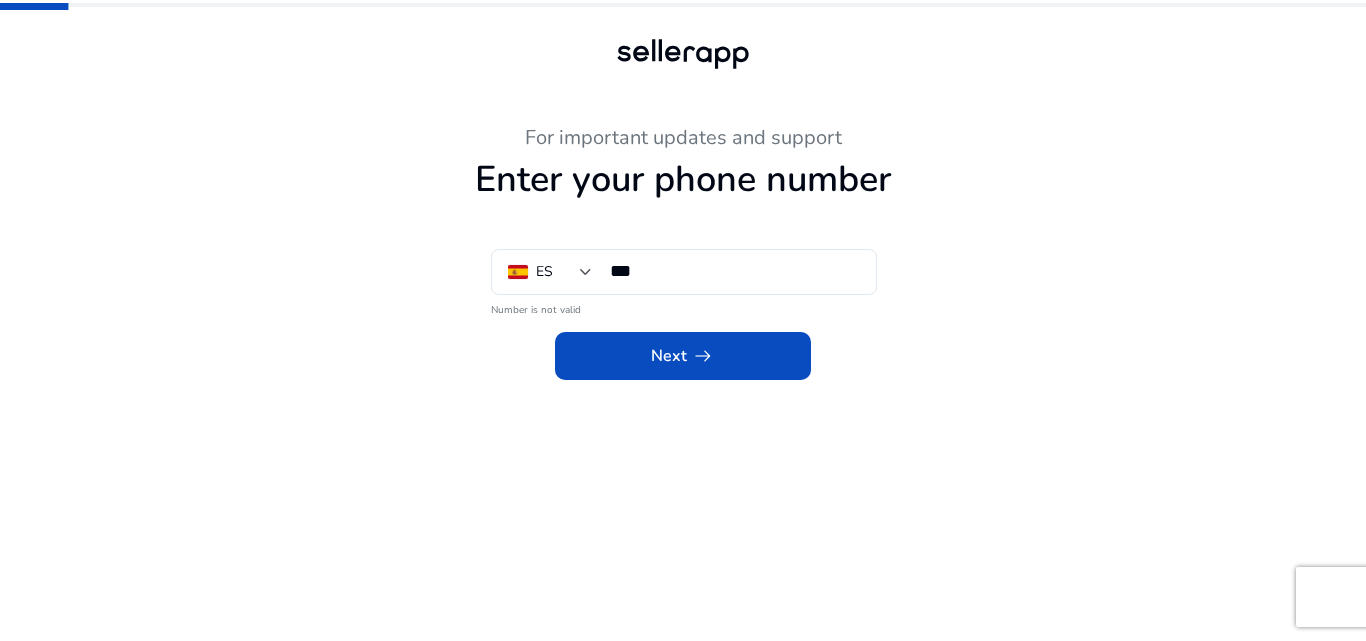 drag, startPoint x: 372, startPoint y: 474, endPoint x: 429, endPoint y: 428, distance: 73.24616 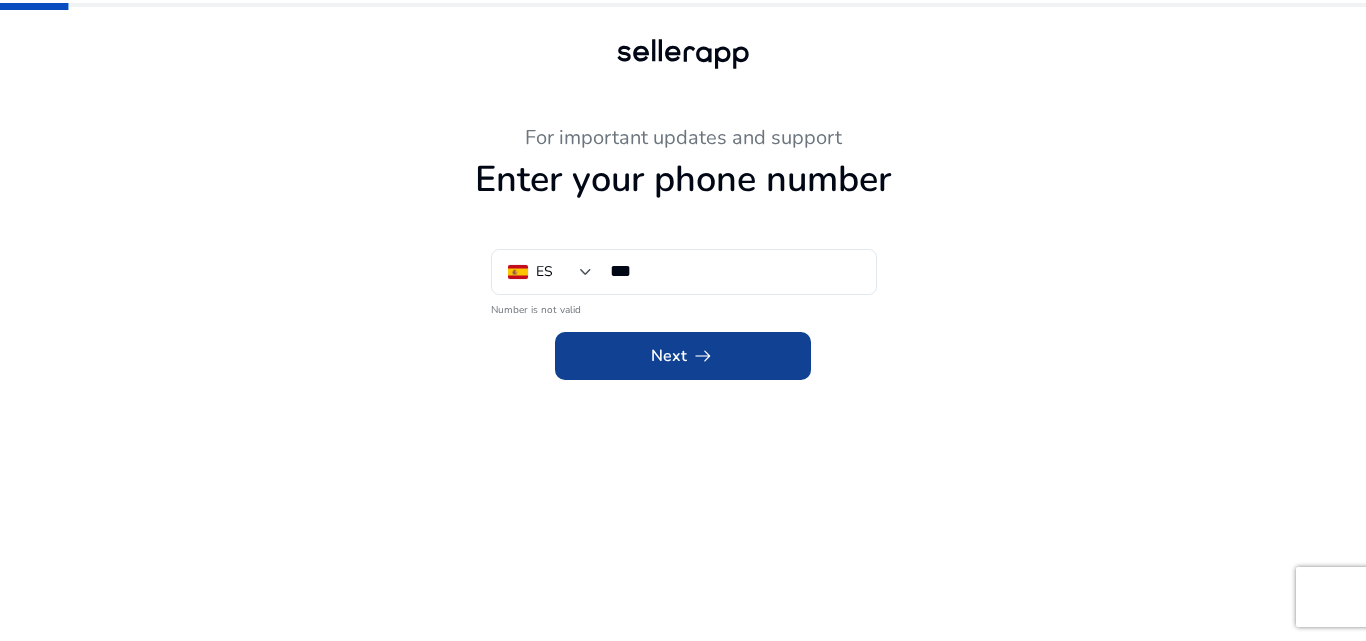 click 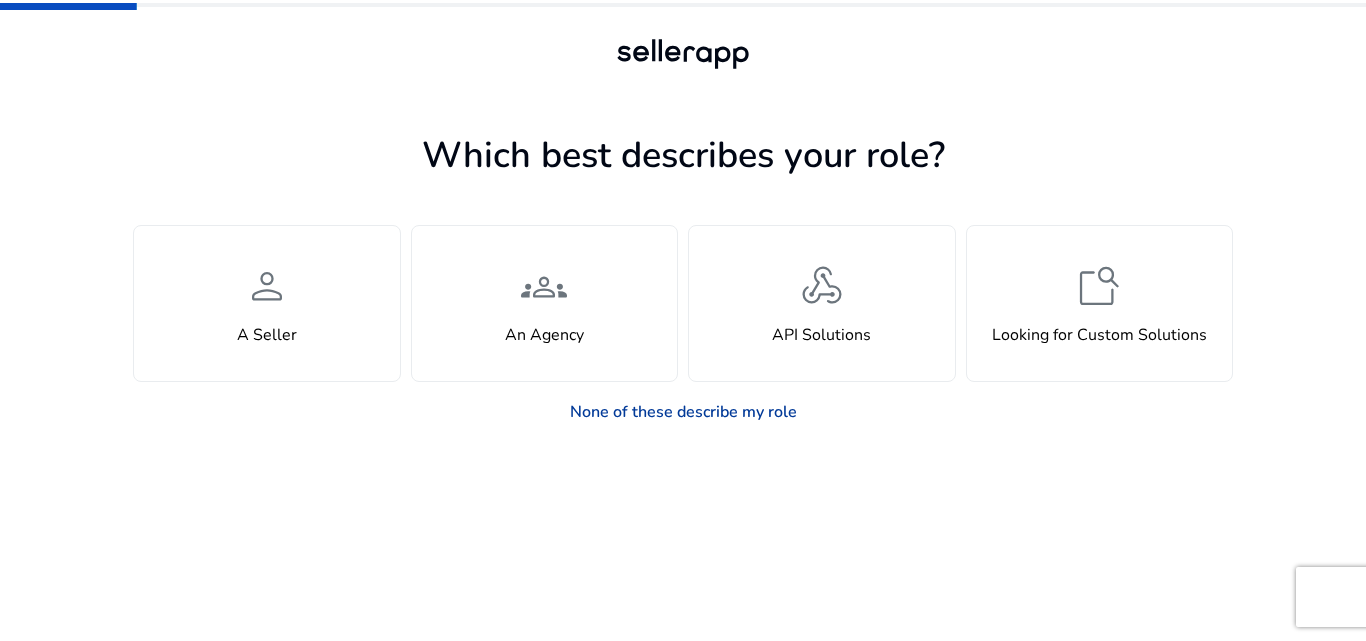 click on "None of these describe my role" 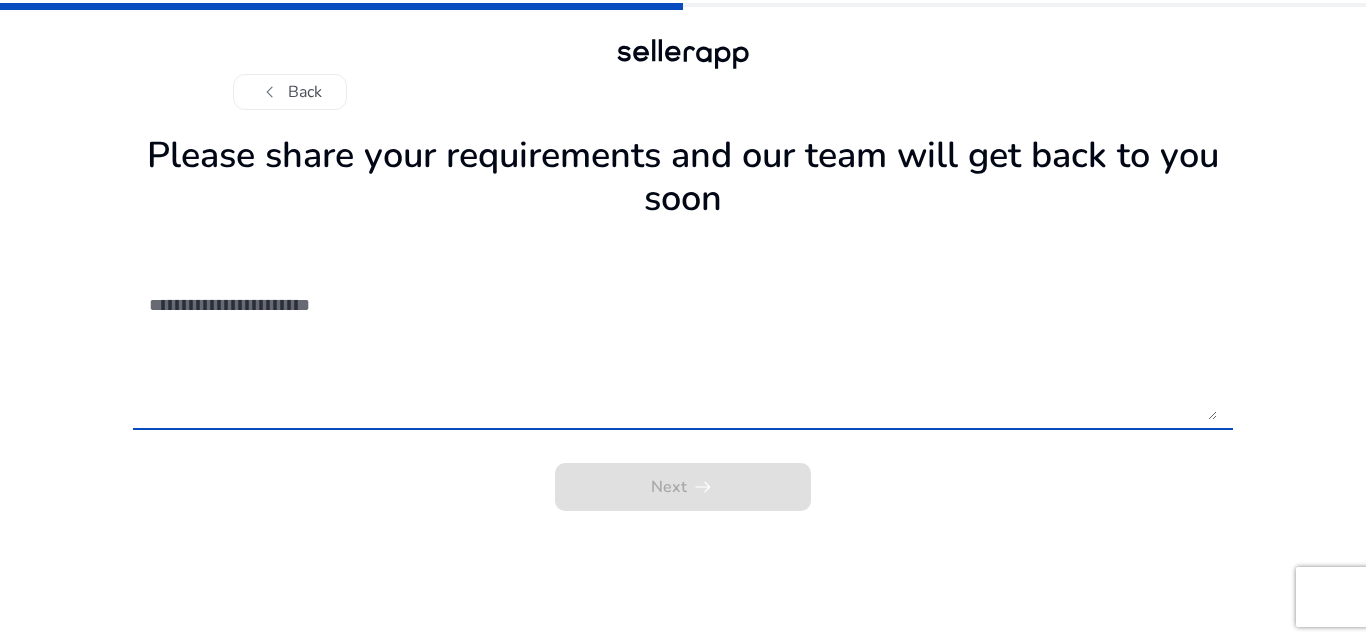 click at bounding box center [683, 349] 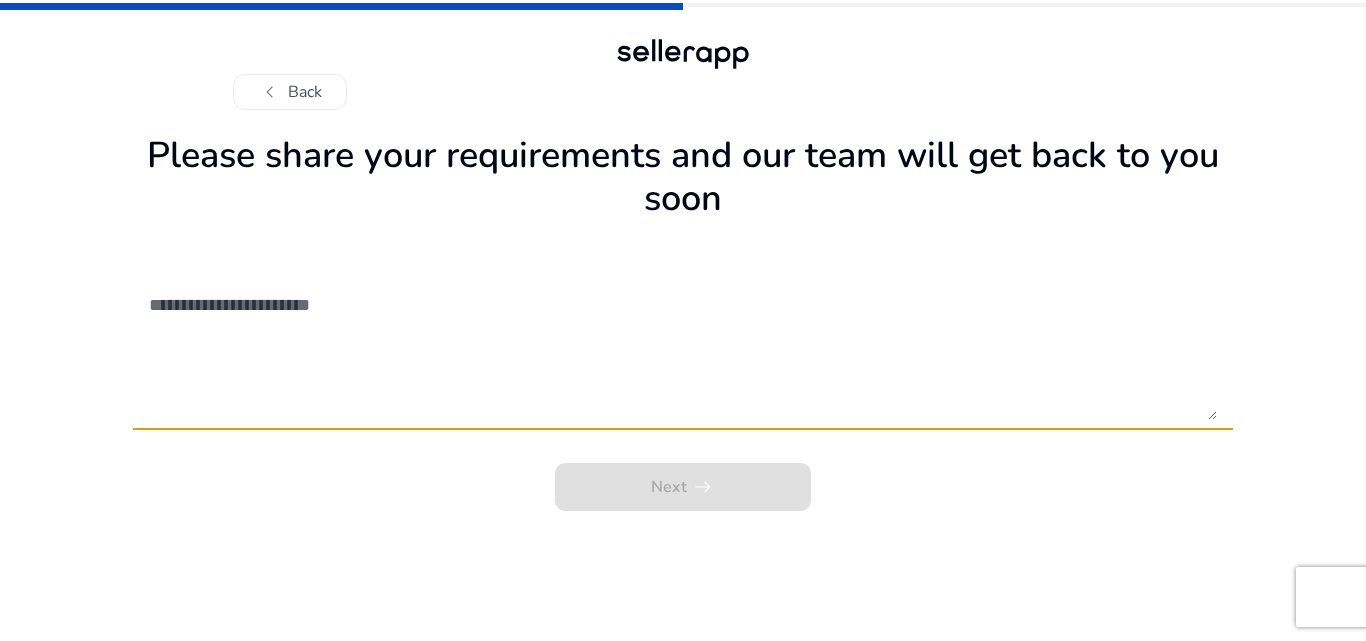 click at bounding box center (683, 349) 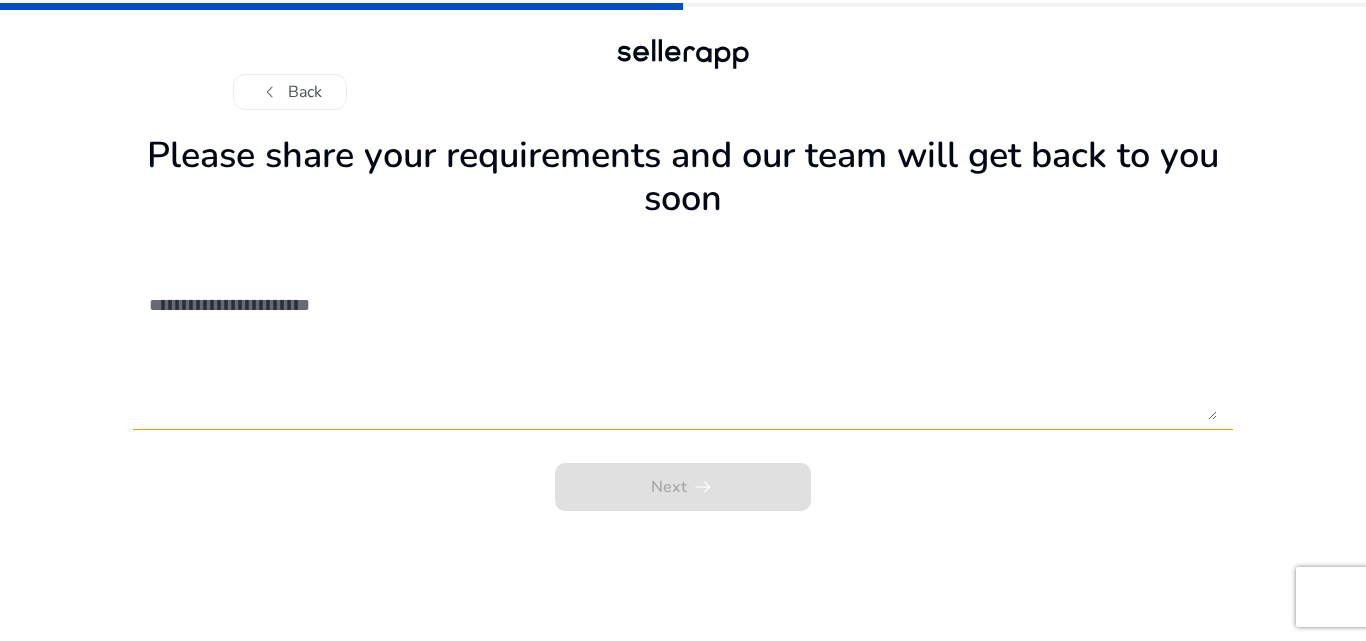 drag, startPoint x: 645, startPoint y: 507, endPoint x: 564, endPoint y: 398, distance: 135.80133 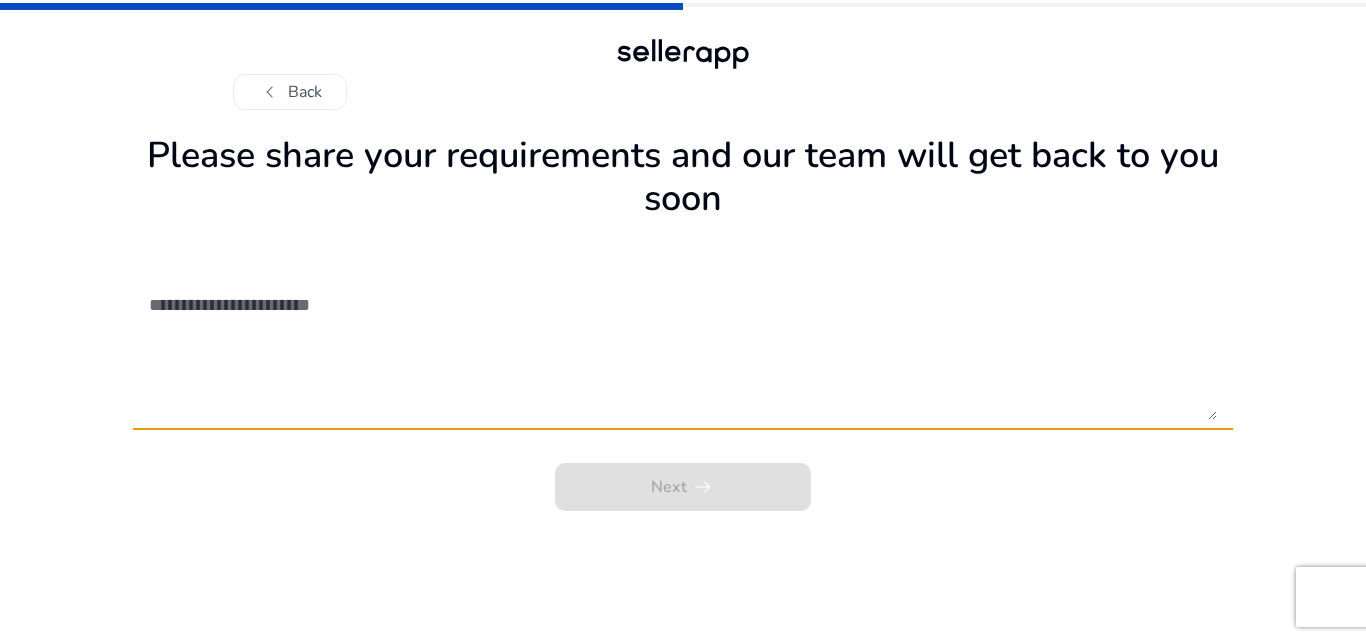 click at bounding box center (683, 349) 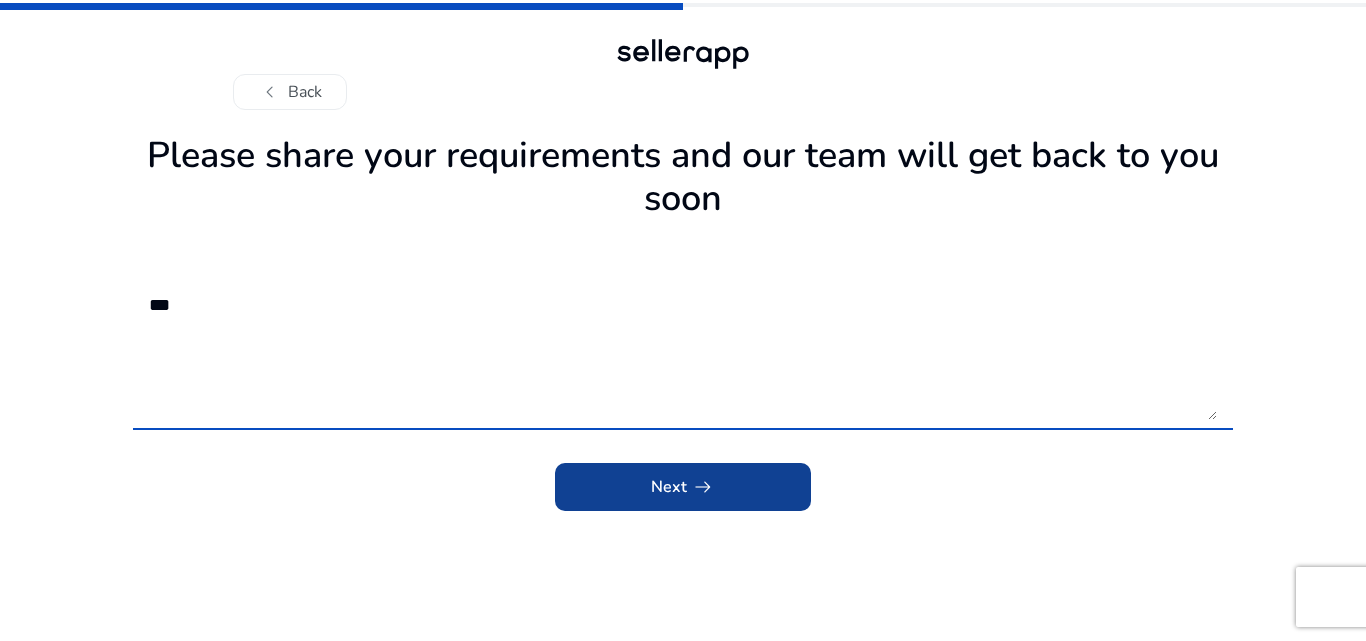 type on "***" 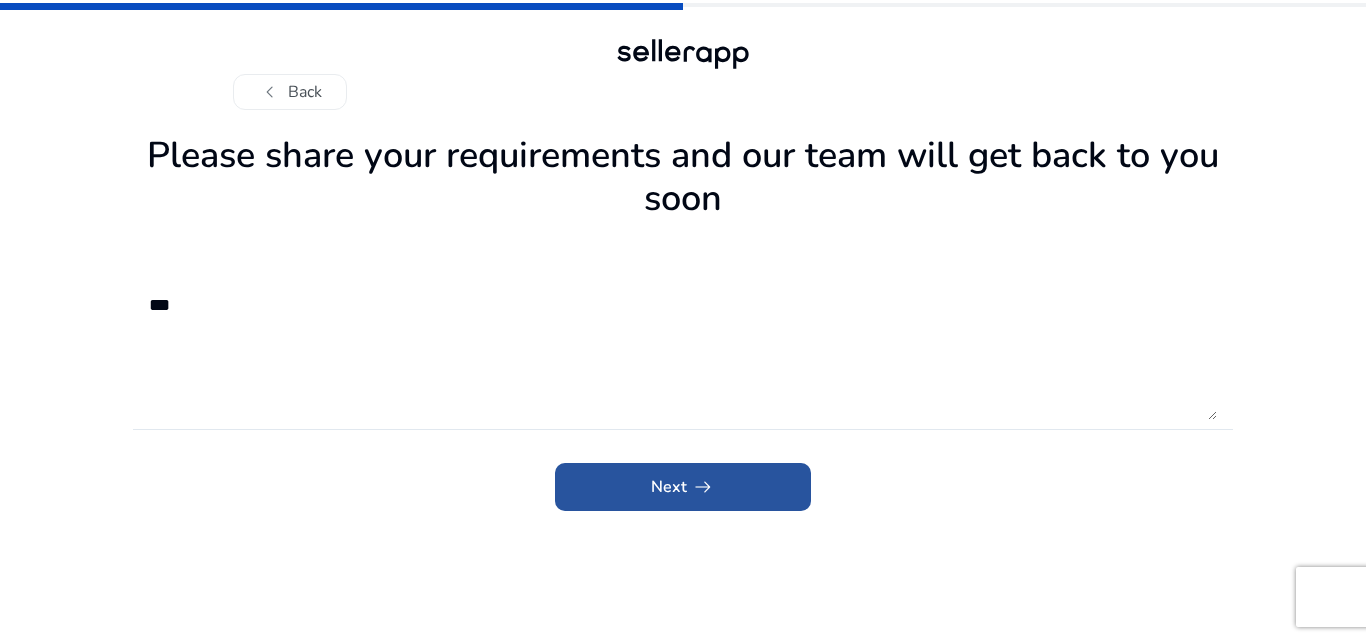 click 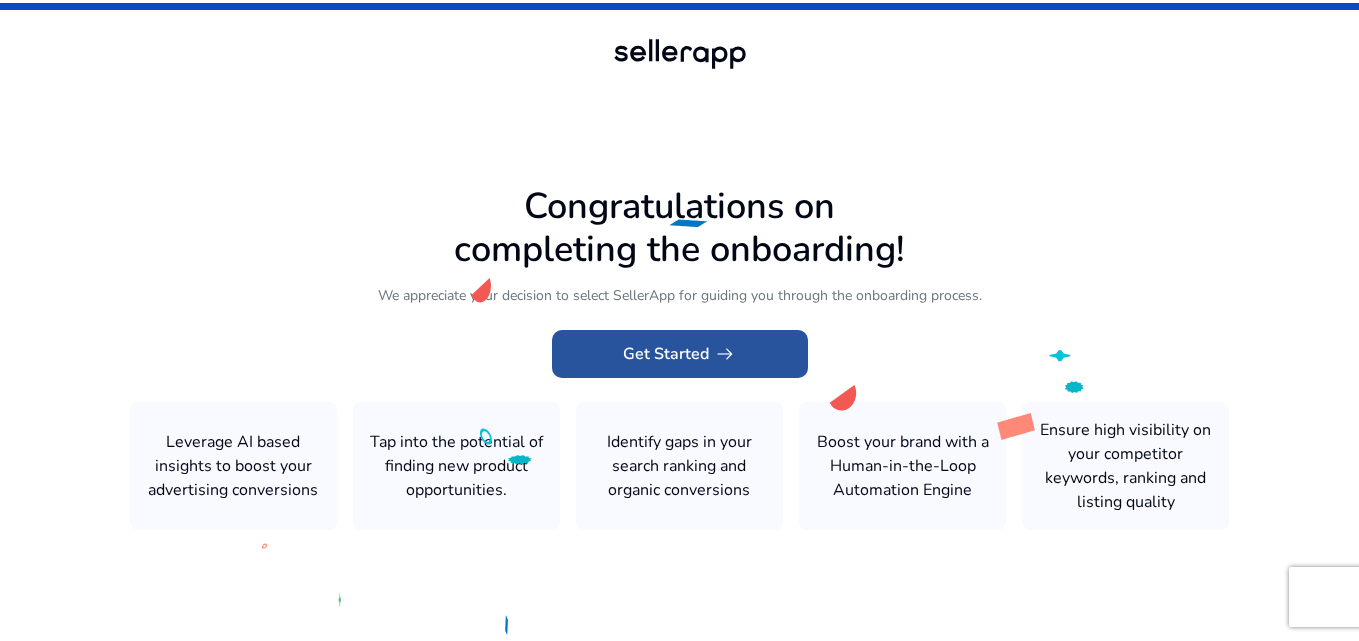 click 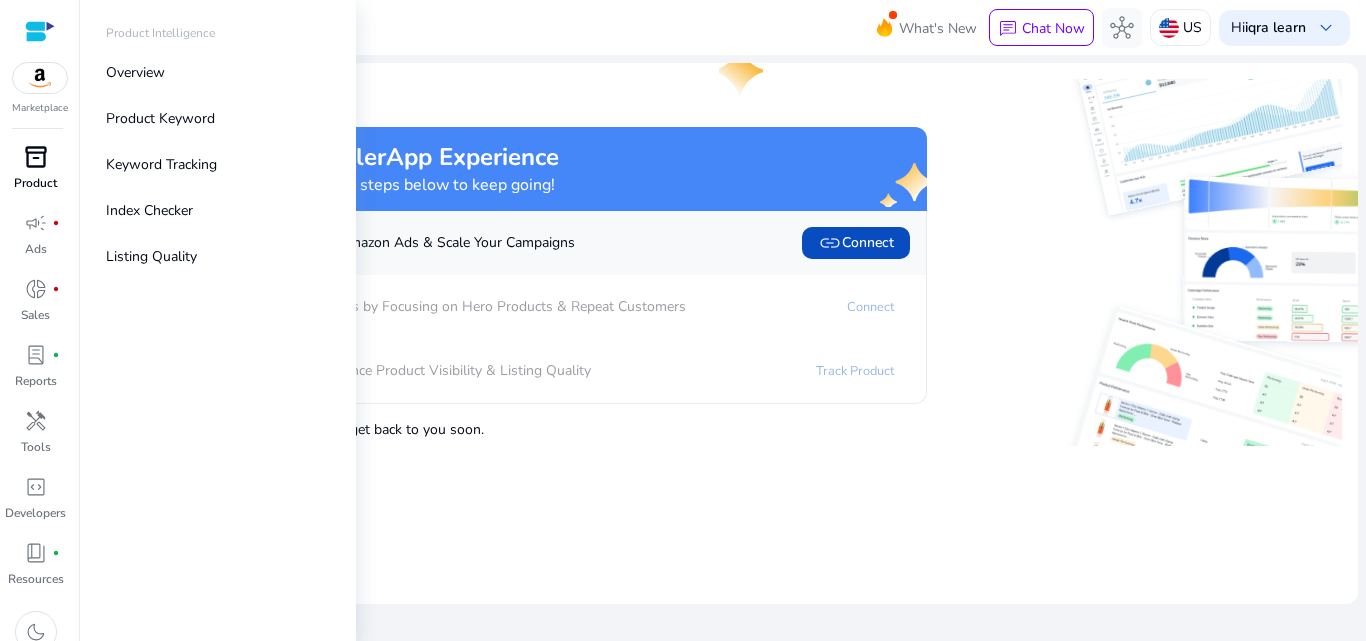 click on "inventory_2" at bounding box center (36, 157) 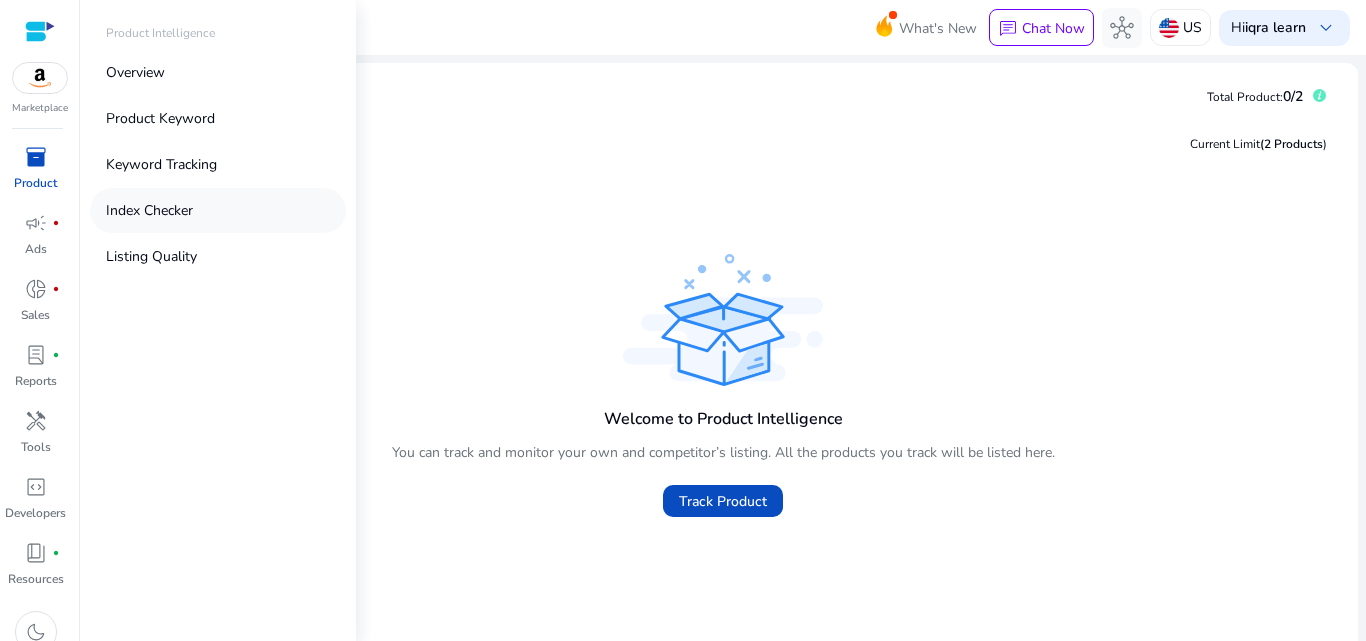 click on "Index Checker" at bounding box center (149, 210) 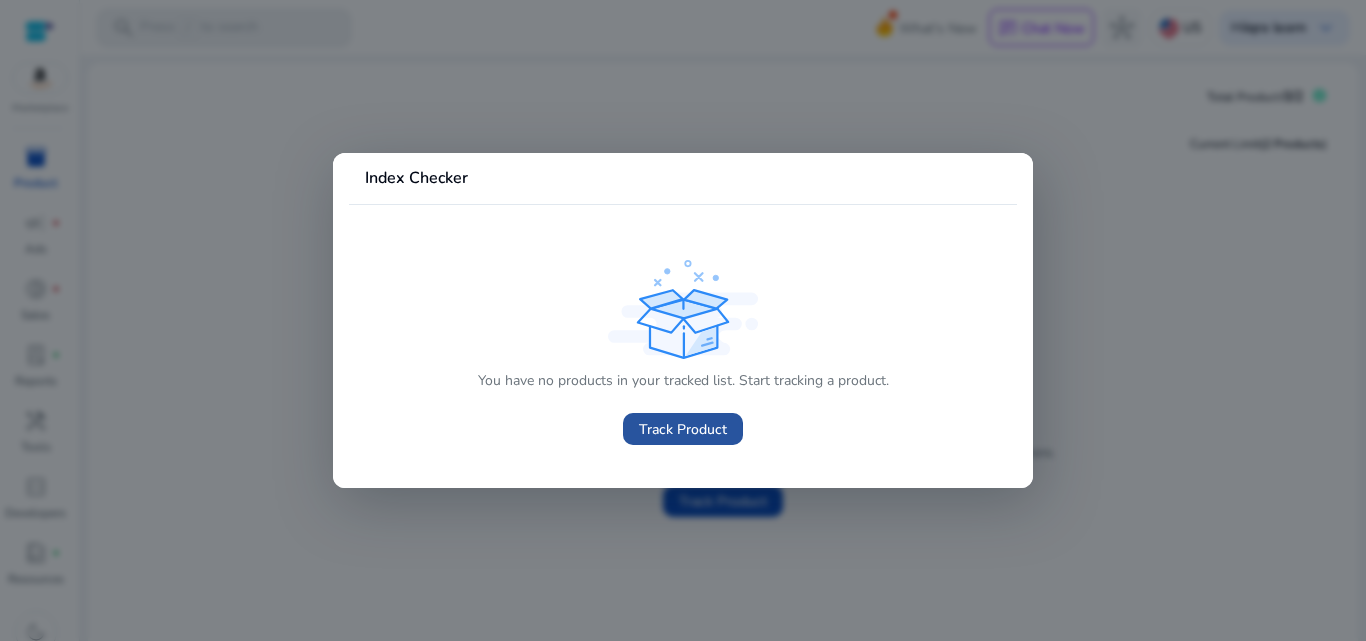 click on "Track Product" 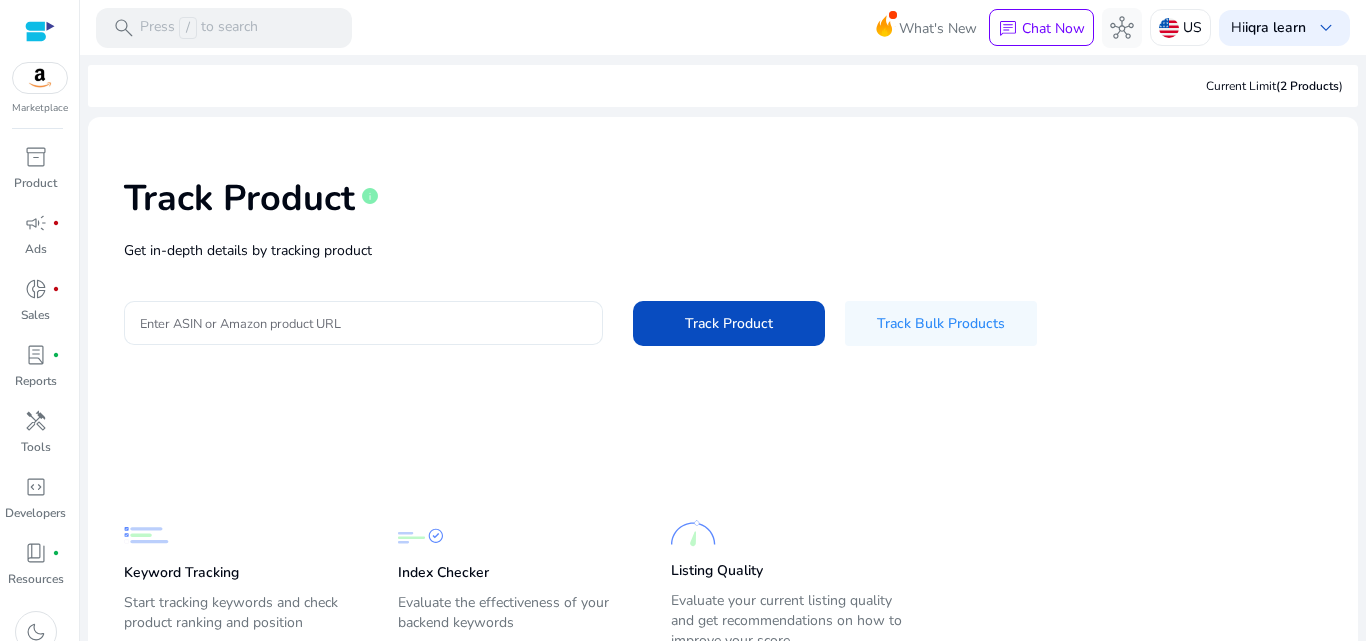 click on "Enter ASIN or Amazon product URL" at bounding box center (363, 323) 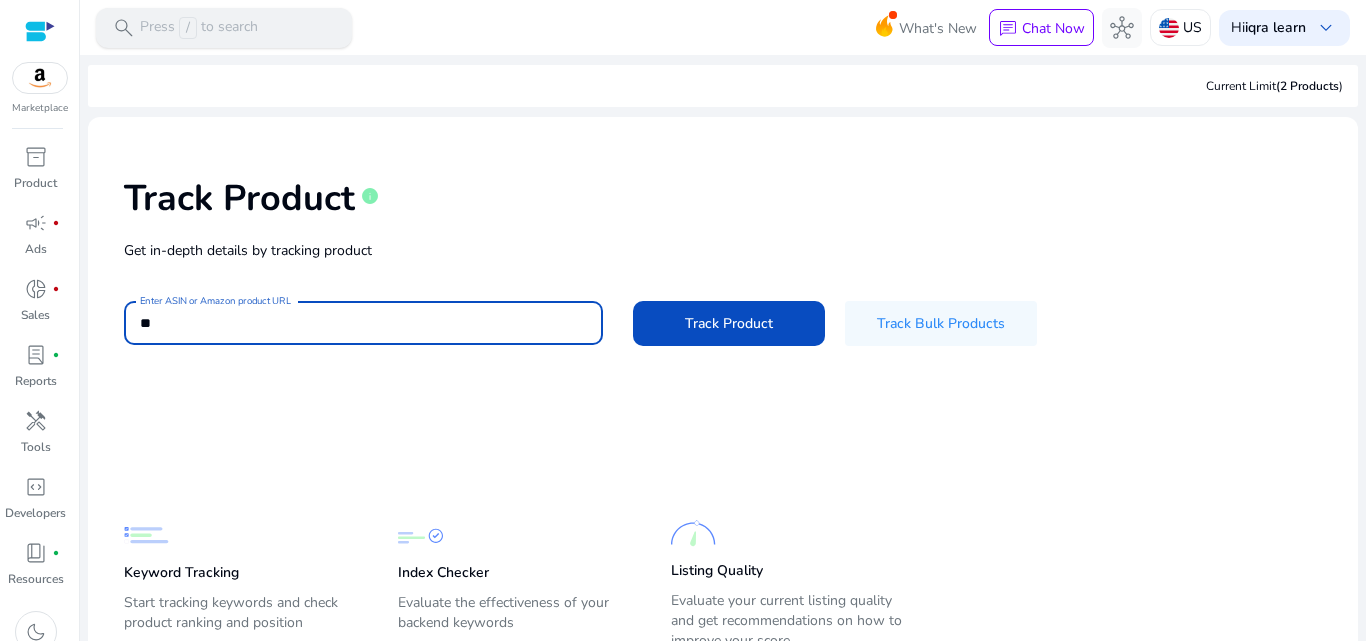 type on "*" 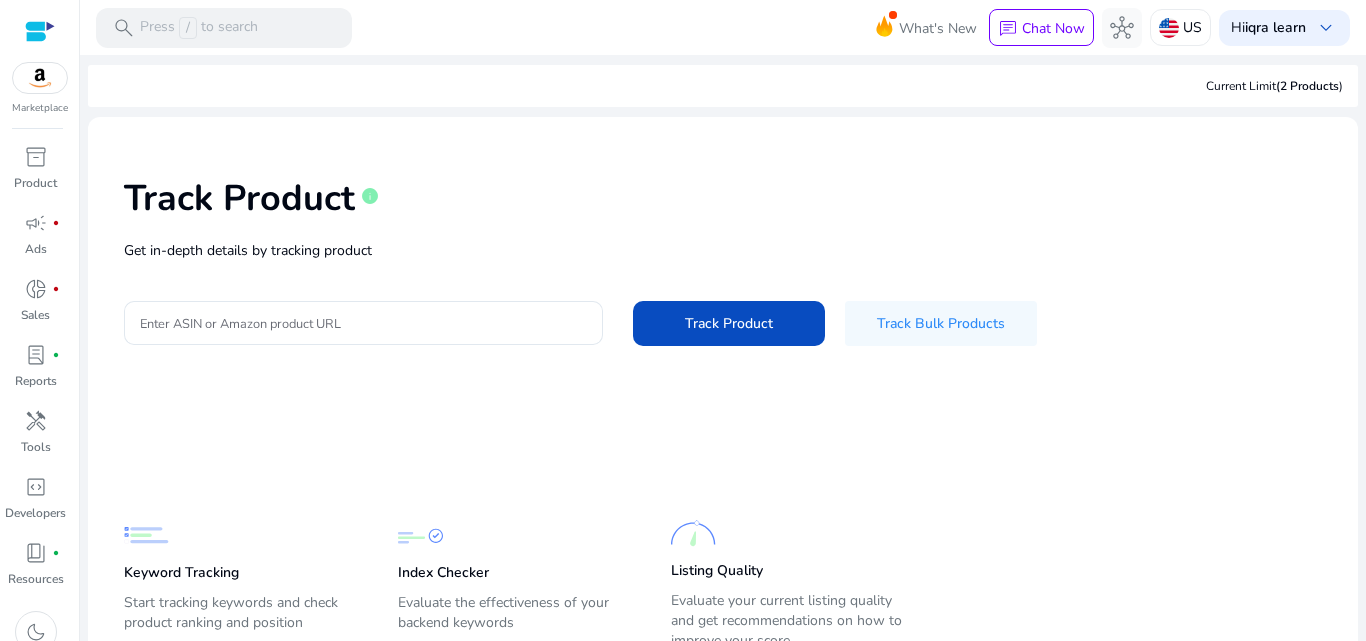 scroll, scrollTop: 0, scrollLeft: 0, axis: both 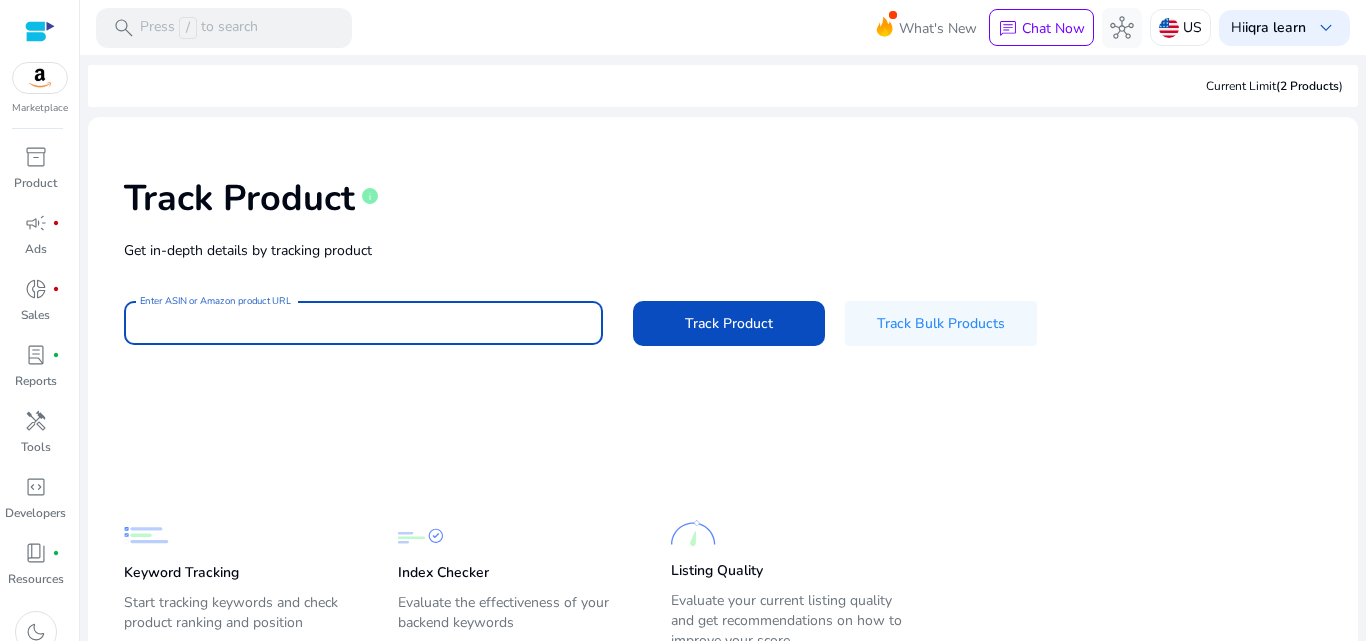 paste on "**********" 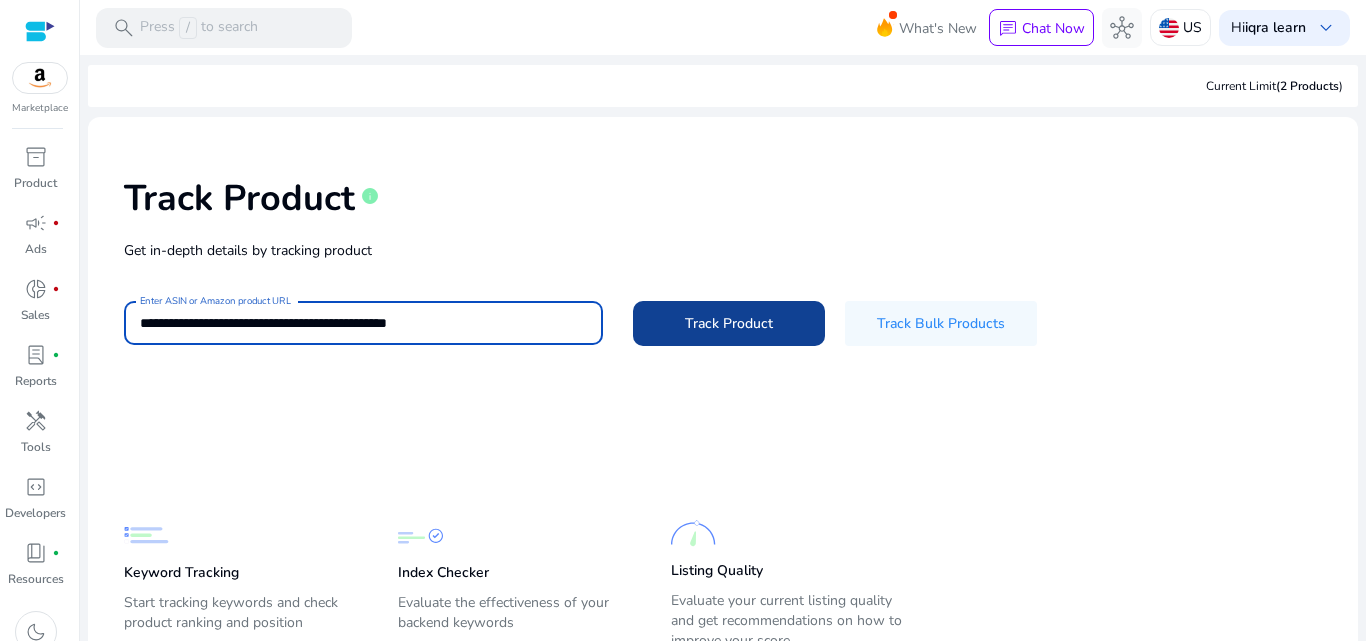 click on "Track Product" 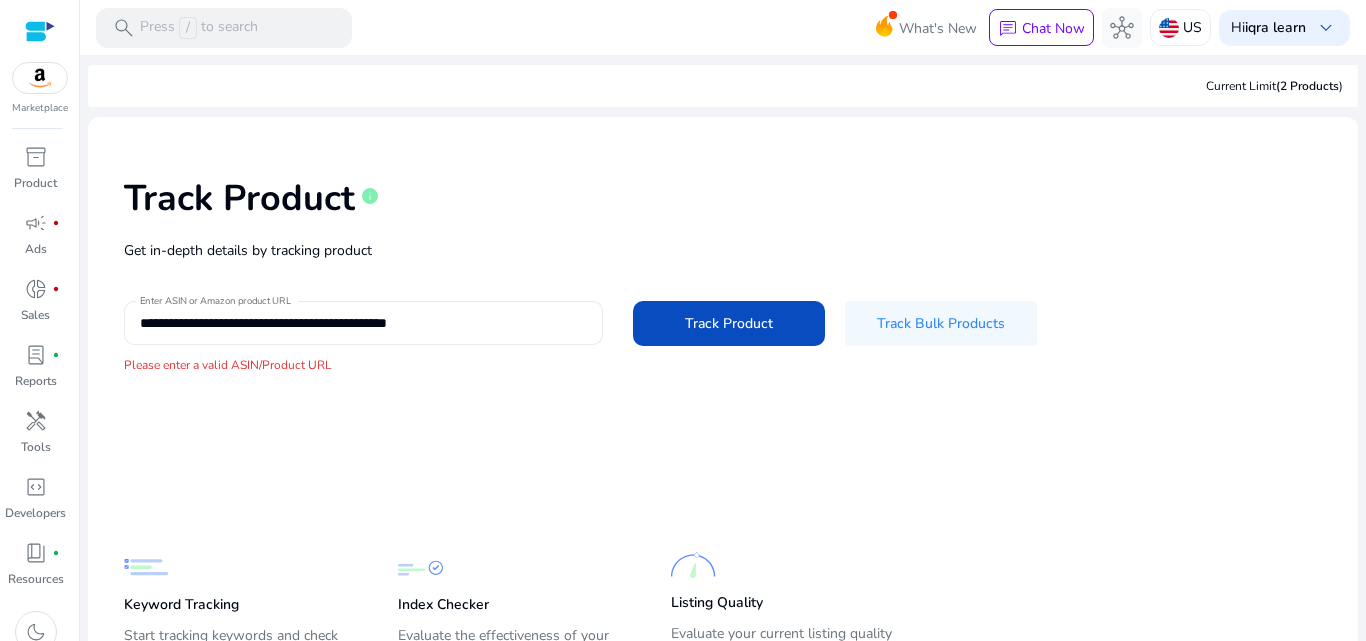 click on "**********" at bounding box center [363, 323] 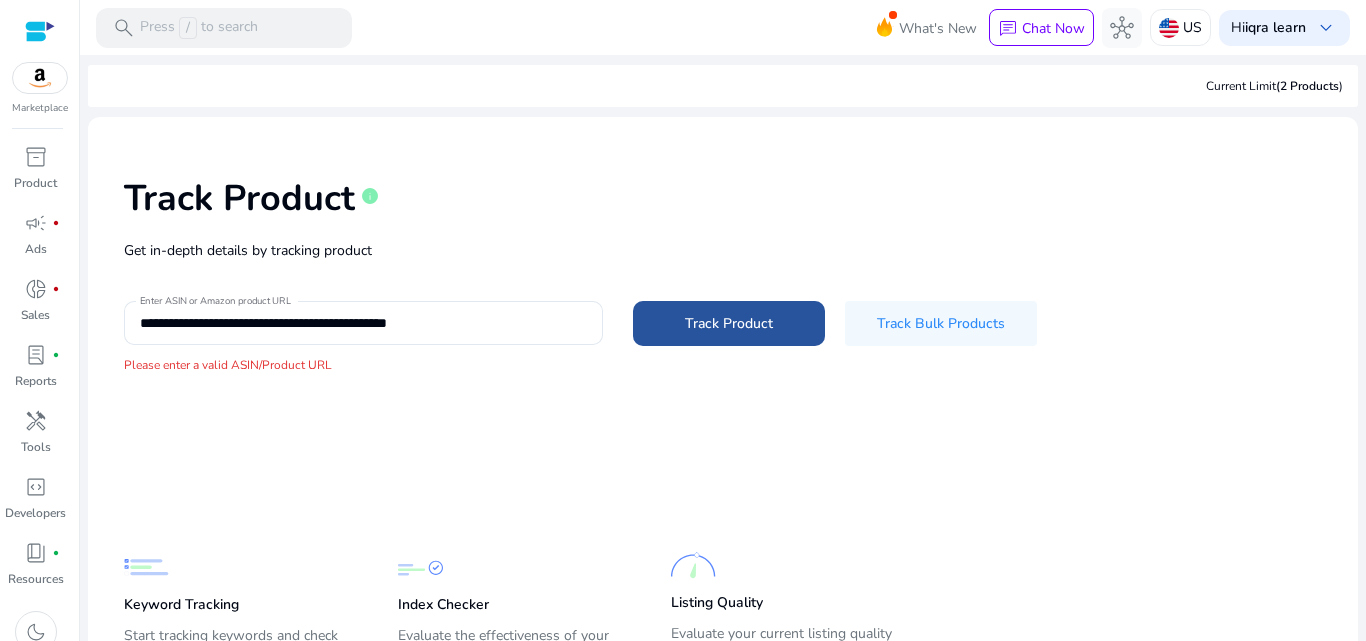 click on "Track Product" 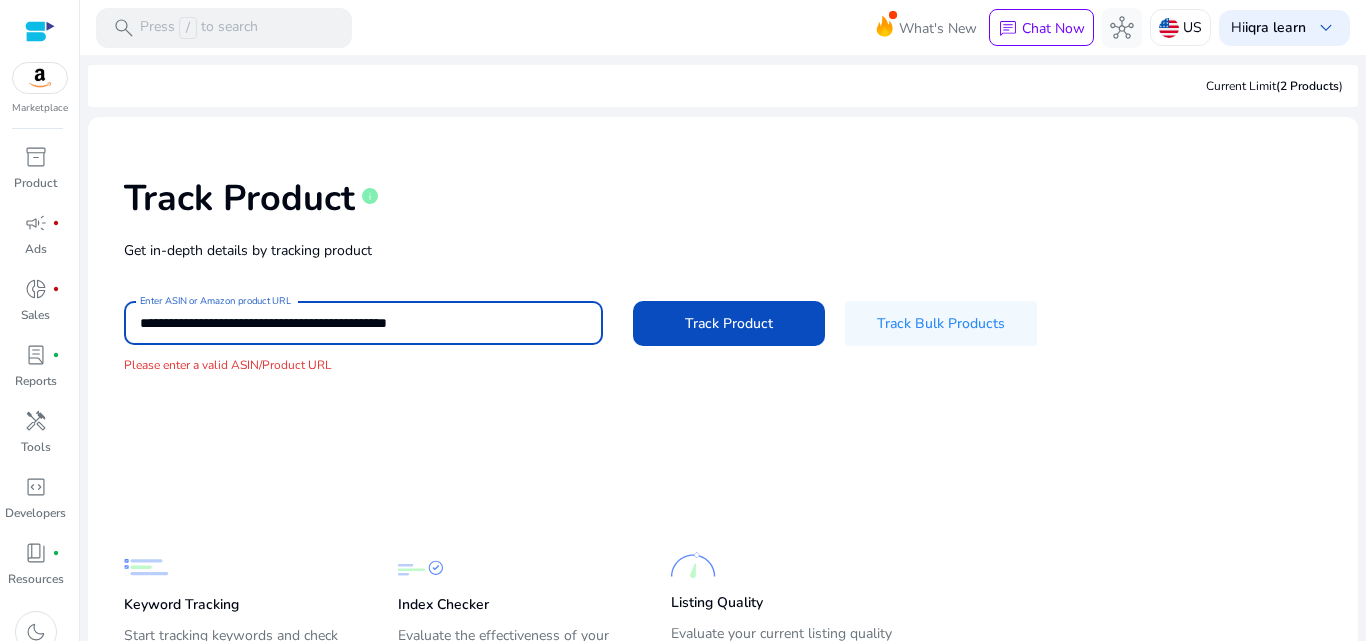 click on "**********" at bounding box center [363, 323] 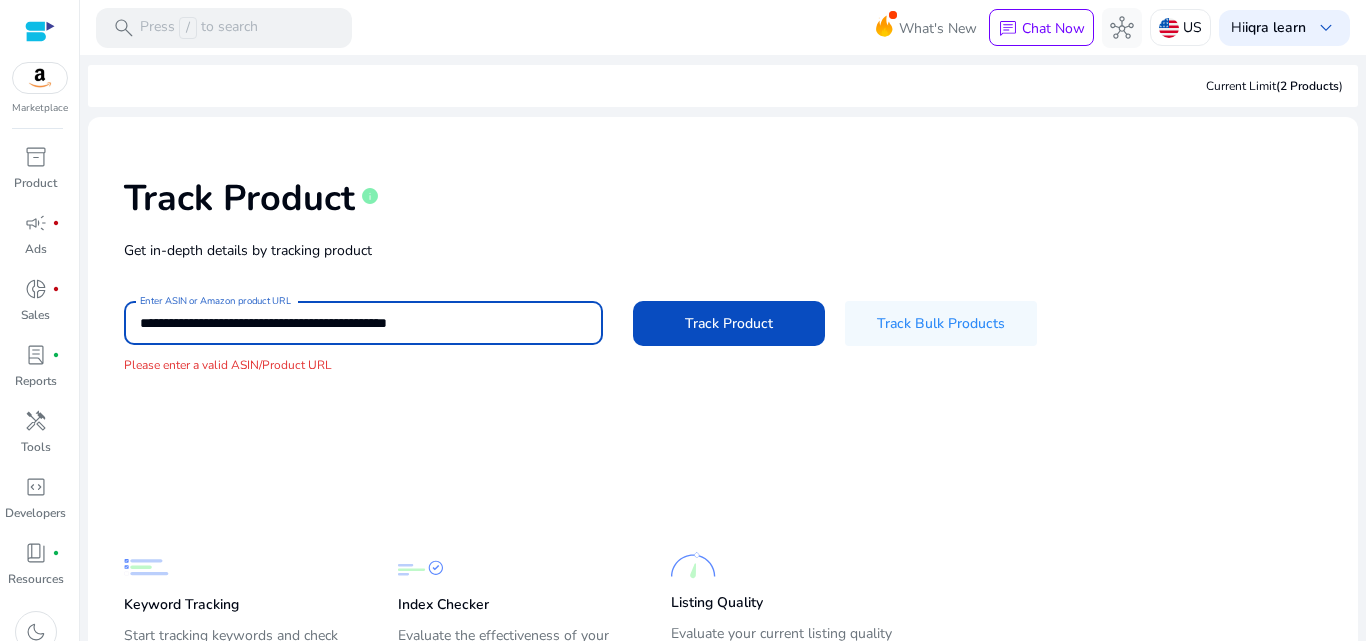 click on "**********" at bounding box center [363, 323] 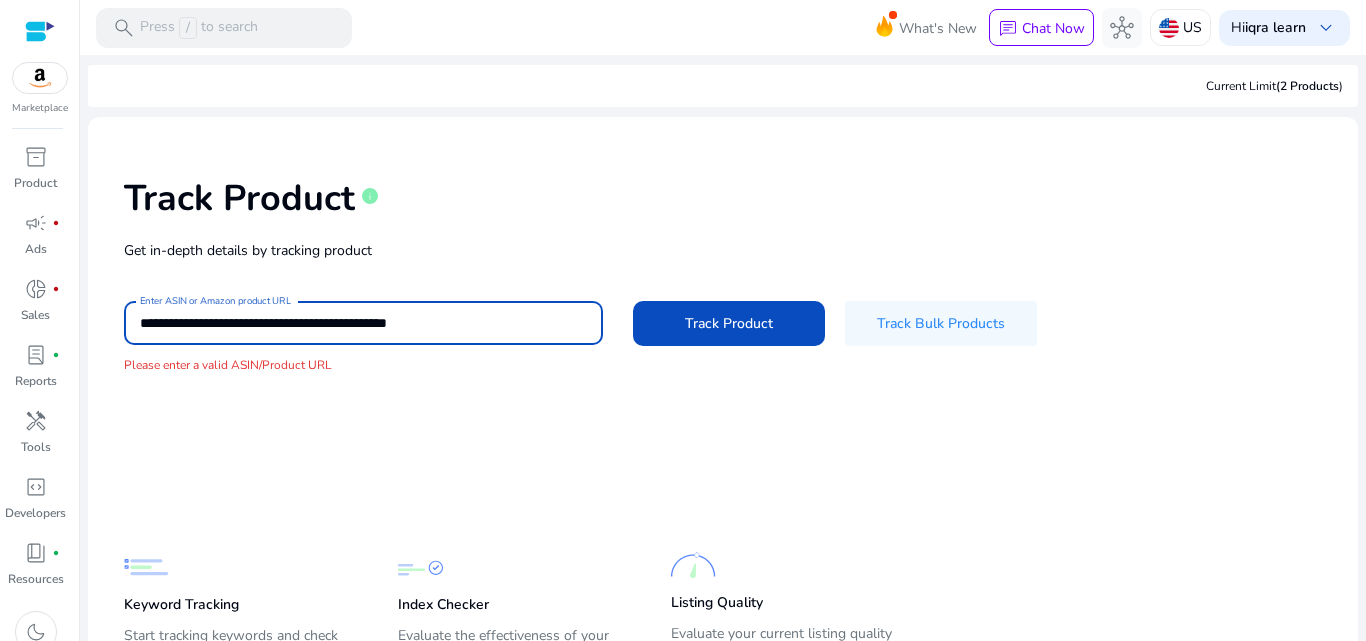 paste 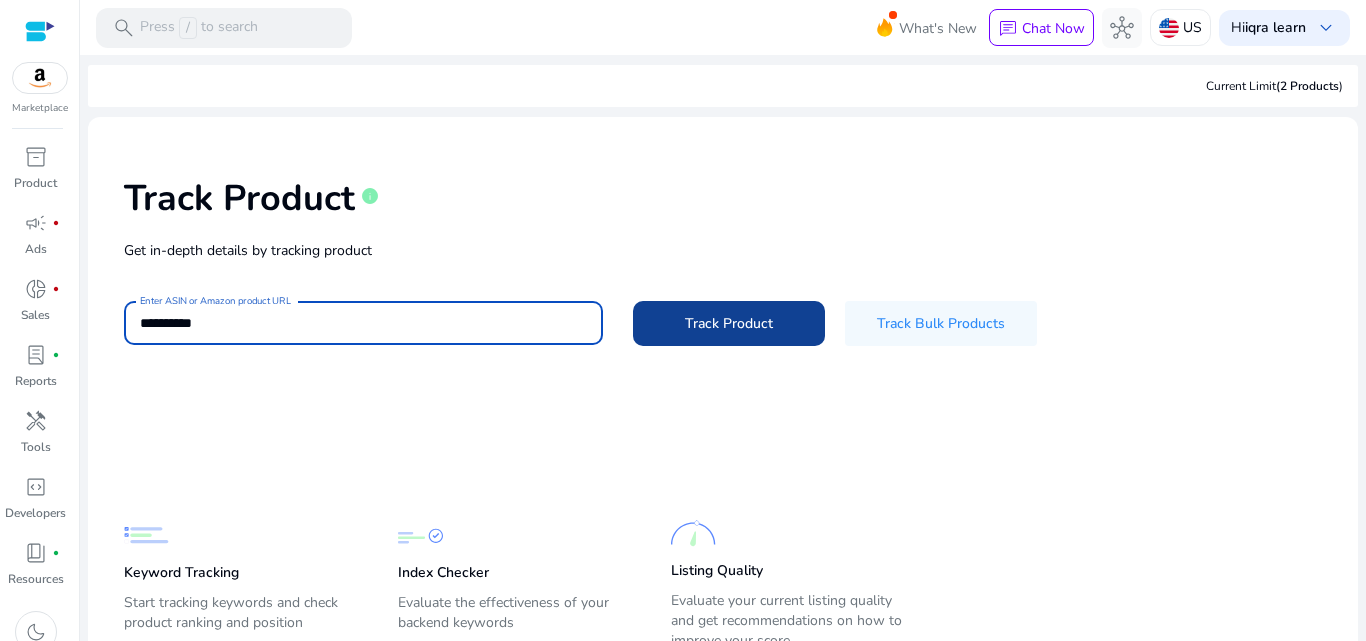 type on "**********" 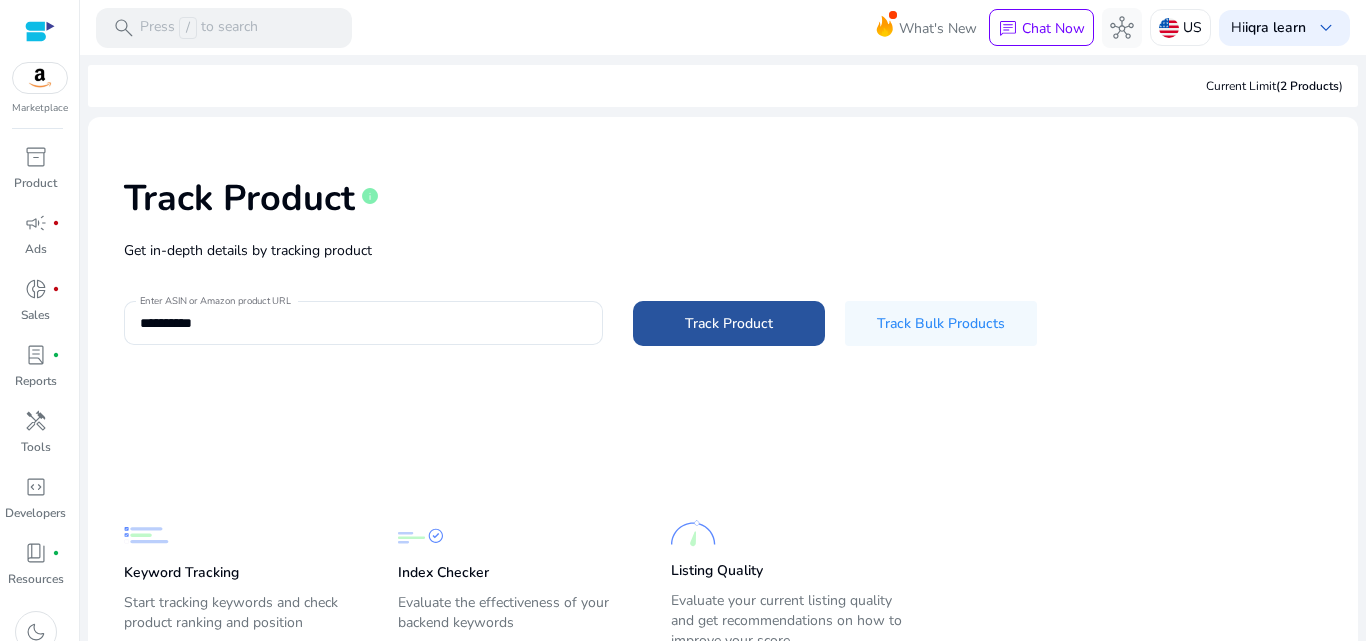 click on "Track Product" 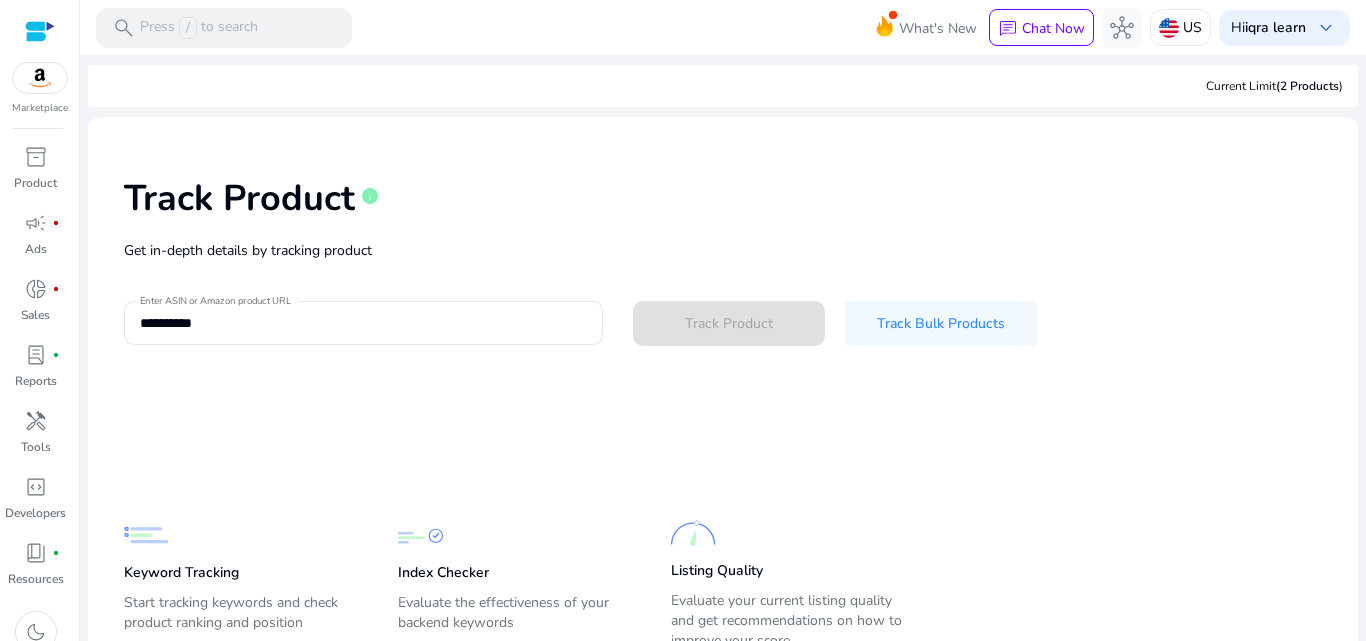 type 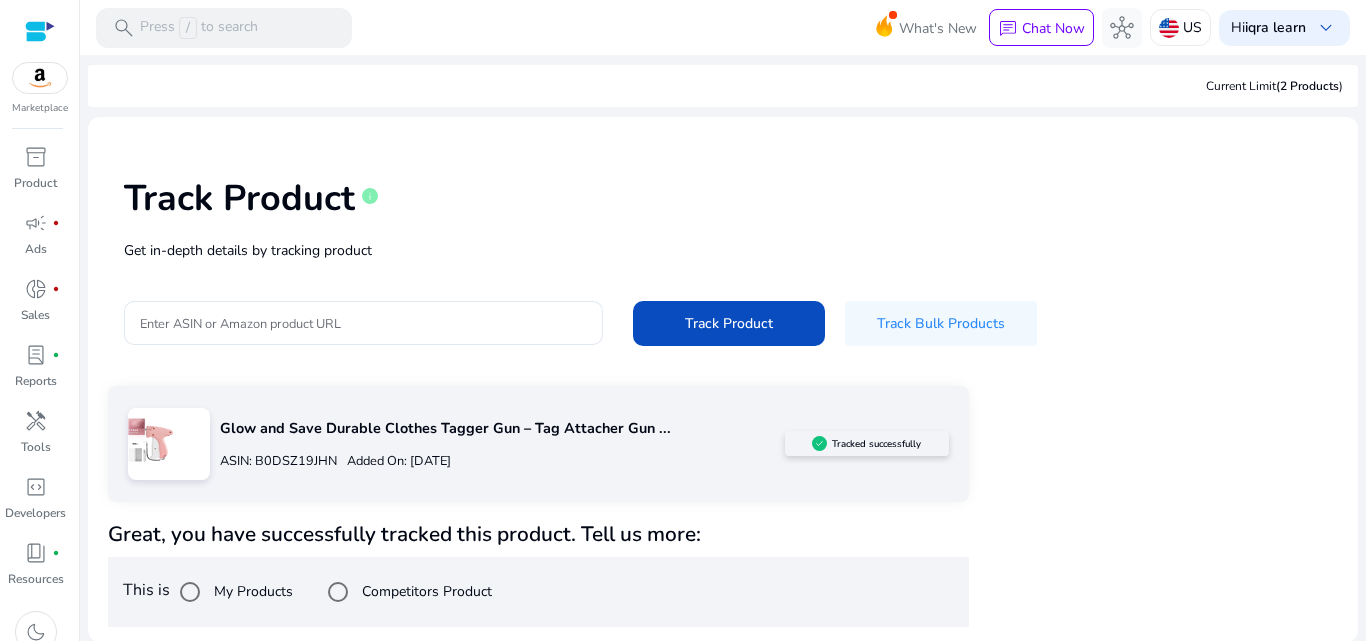 scroll, scrollTop: 1, scrollLeft: 0, axis: vertical 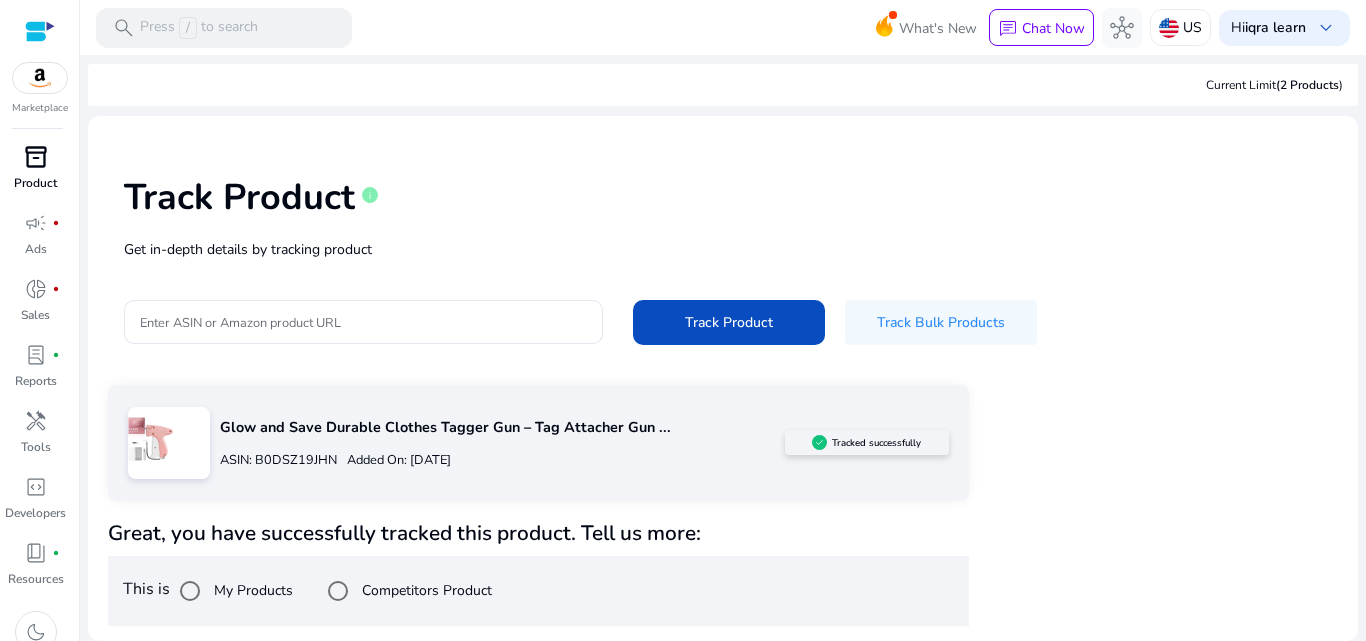 click on "inventory_2" at bounding box center (36, 157) 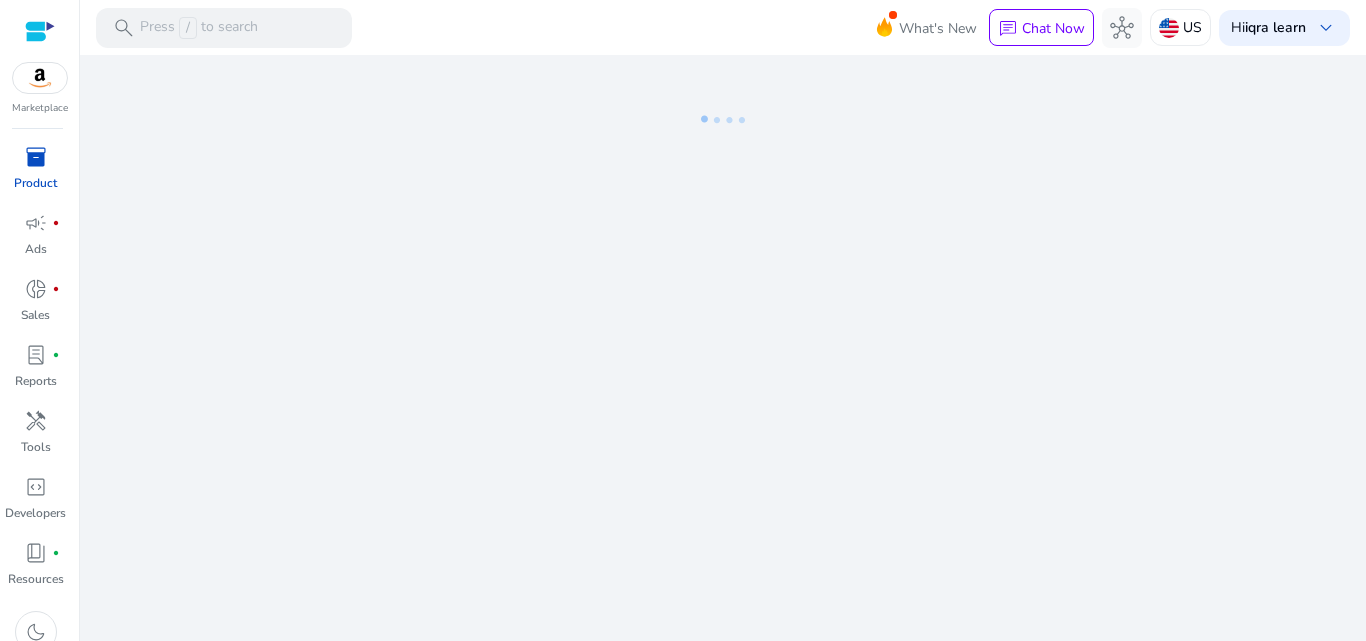 scroll, scrollTop: 0, scrollLeft: 0, axis: both 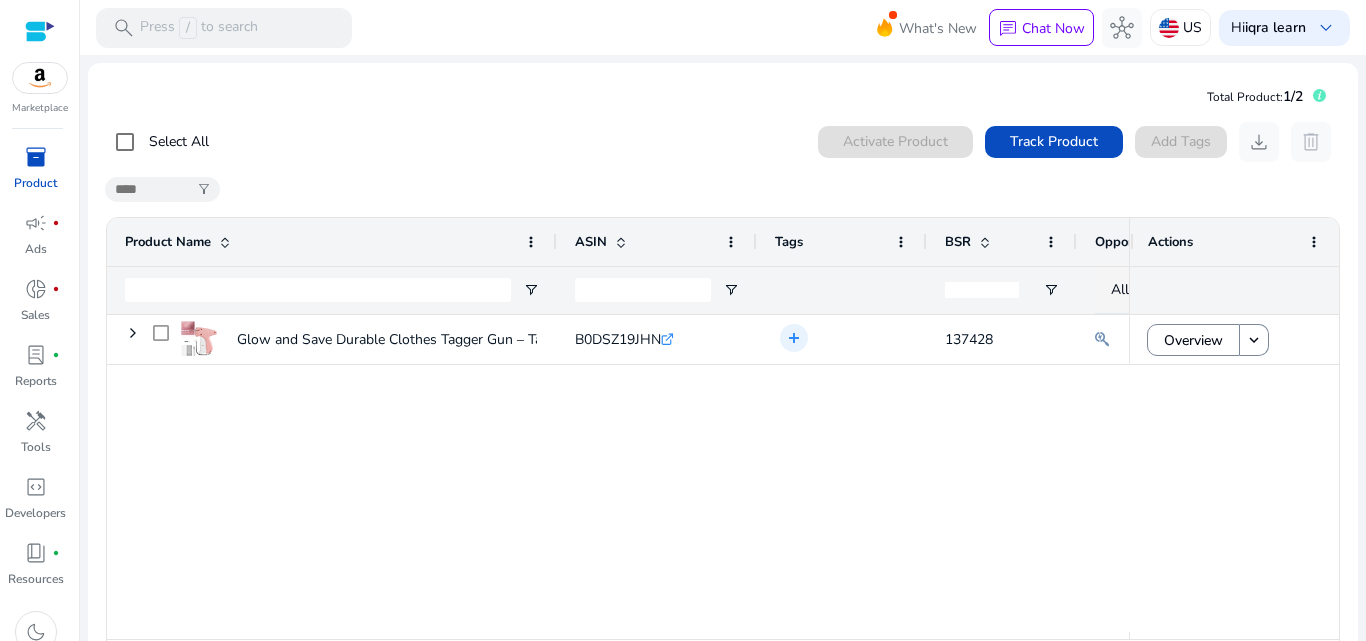 click on "inventory_2" at bounding box center (36, 157) 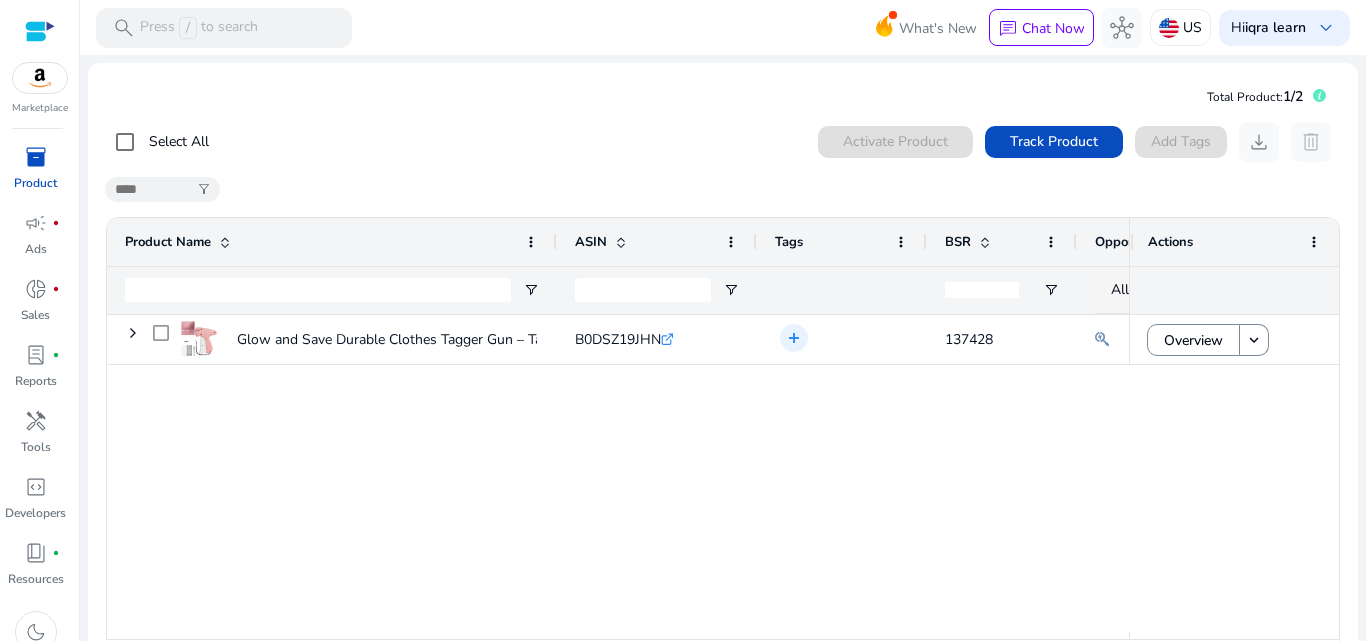 click on "Product" at bounding box center (35, 183) 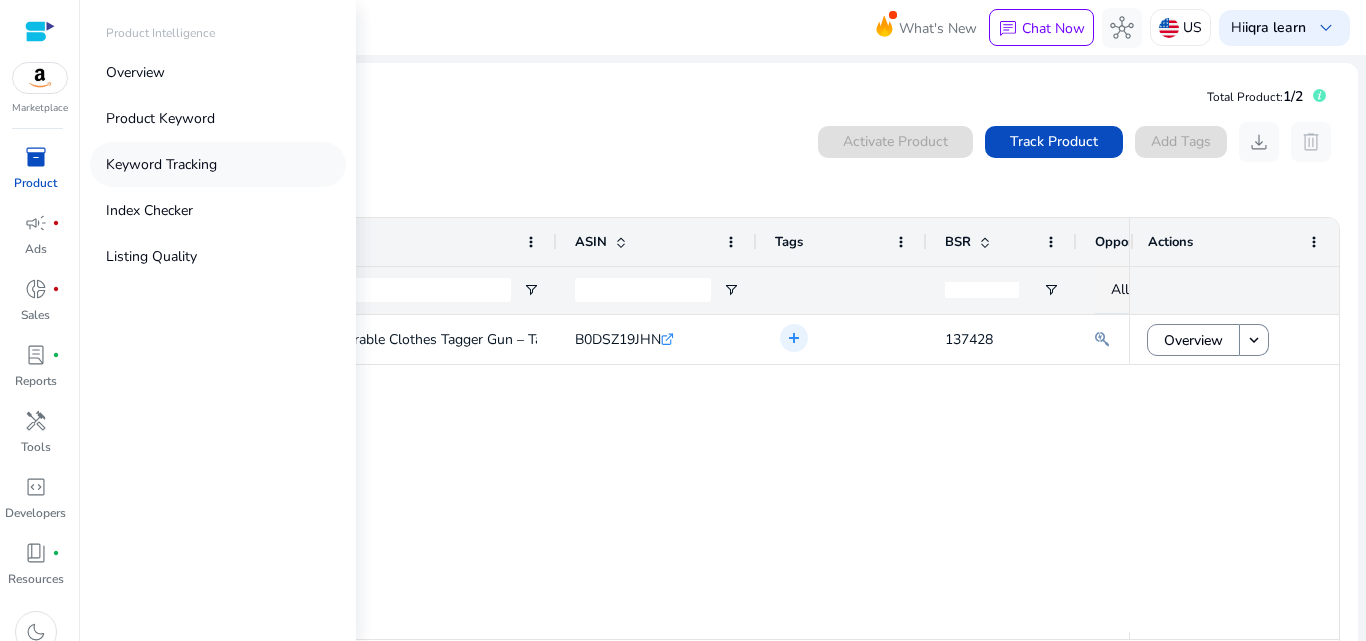 click on "Keyword Tracking" at bounding box center [161, 164] 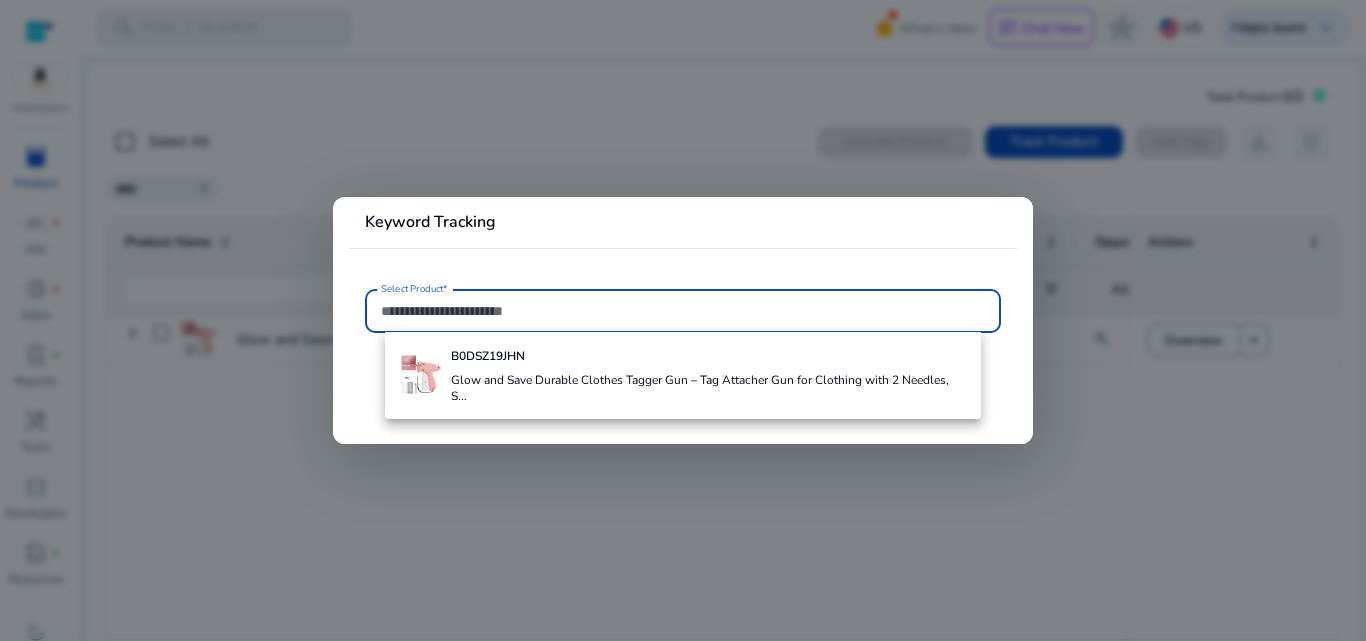 click on "Select Product*" at bounding box center [683, 311] 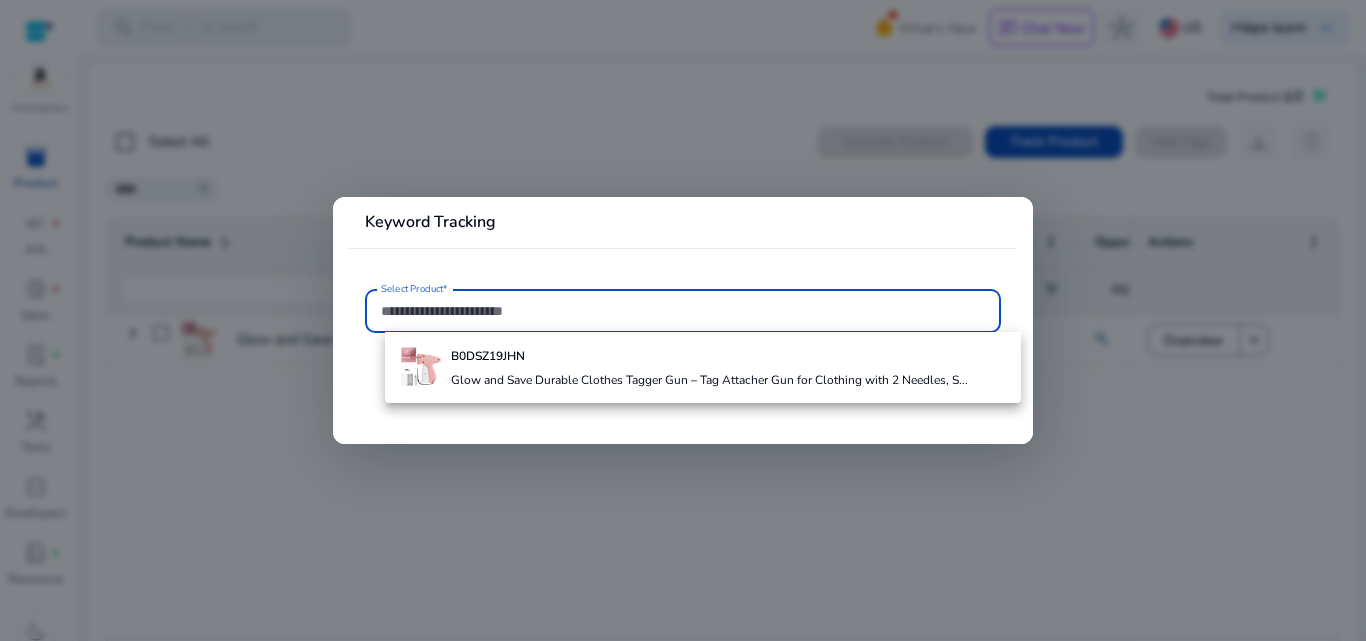 paste on "**********" 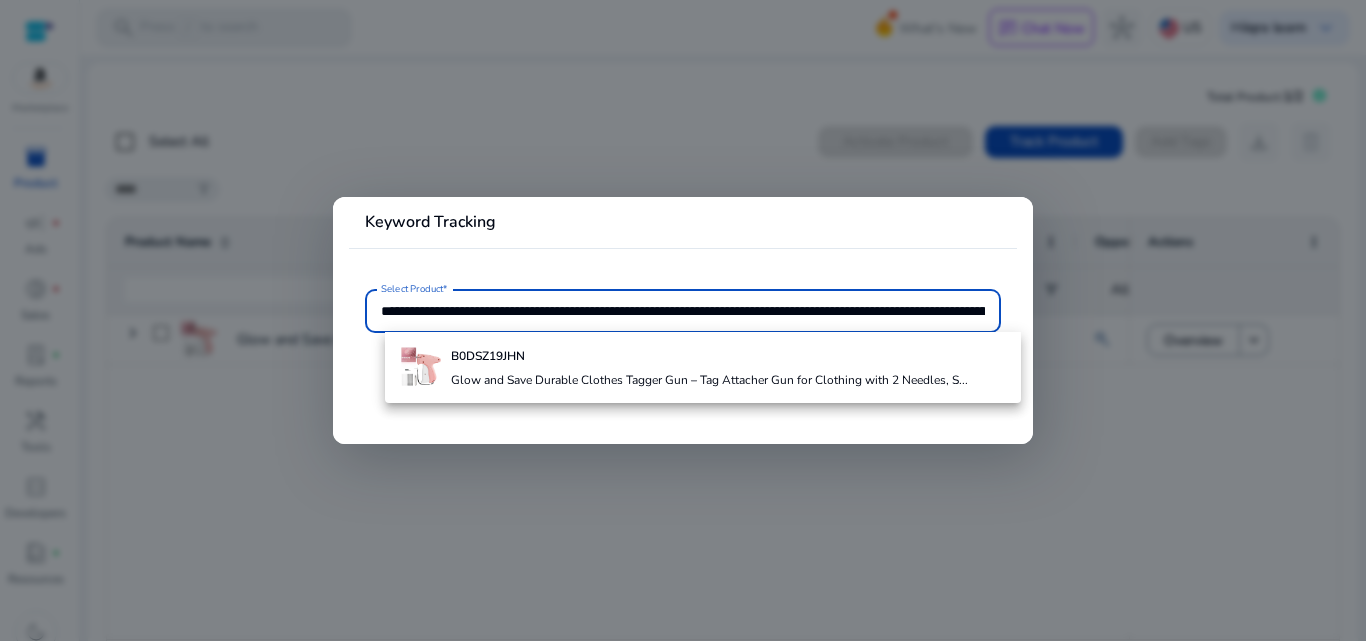 scroll, scrollTop: 0, scrollLeft: 508, axis: horizontal 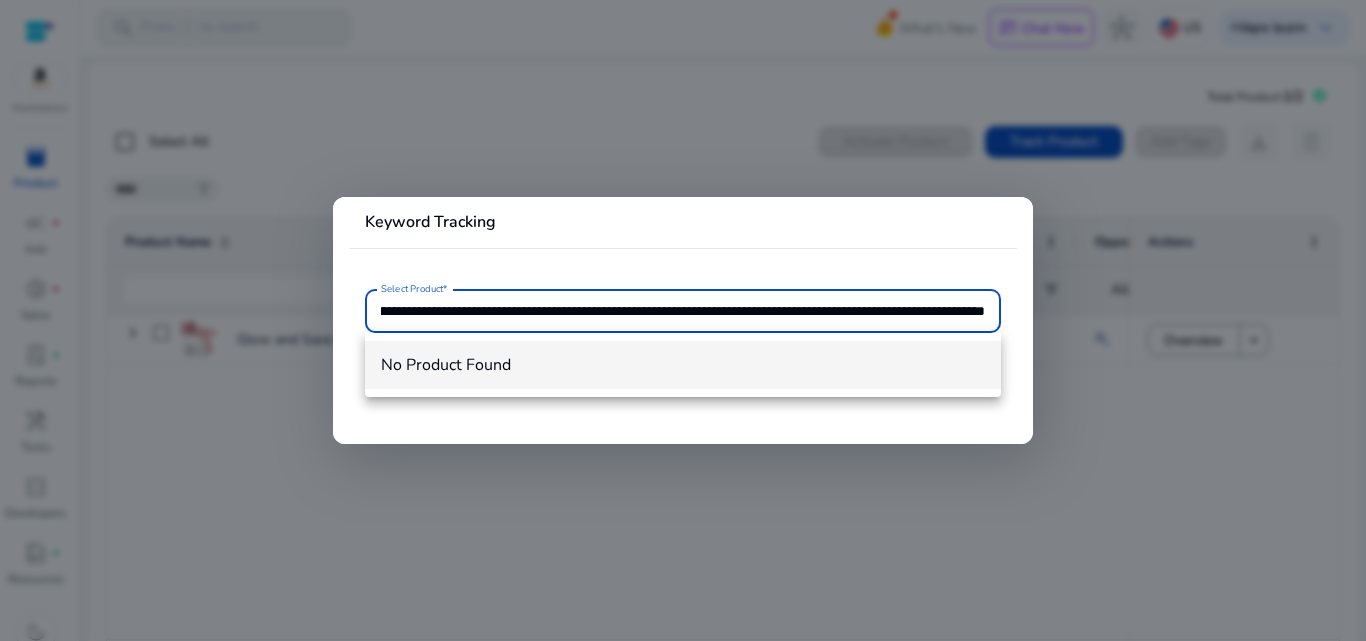 type on "**********" 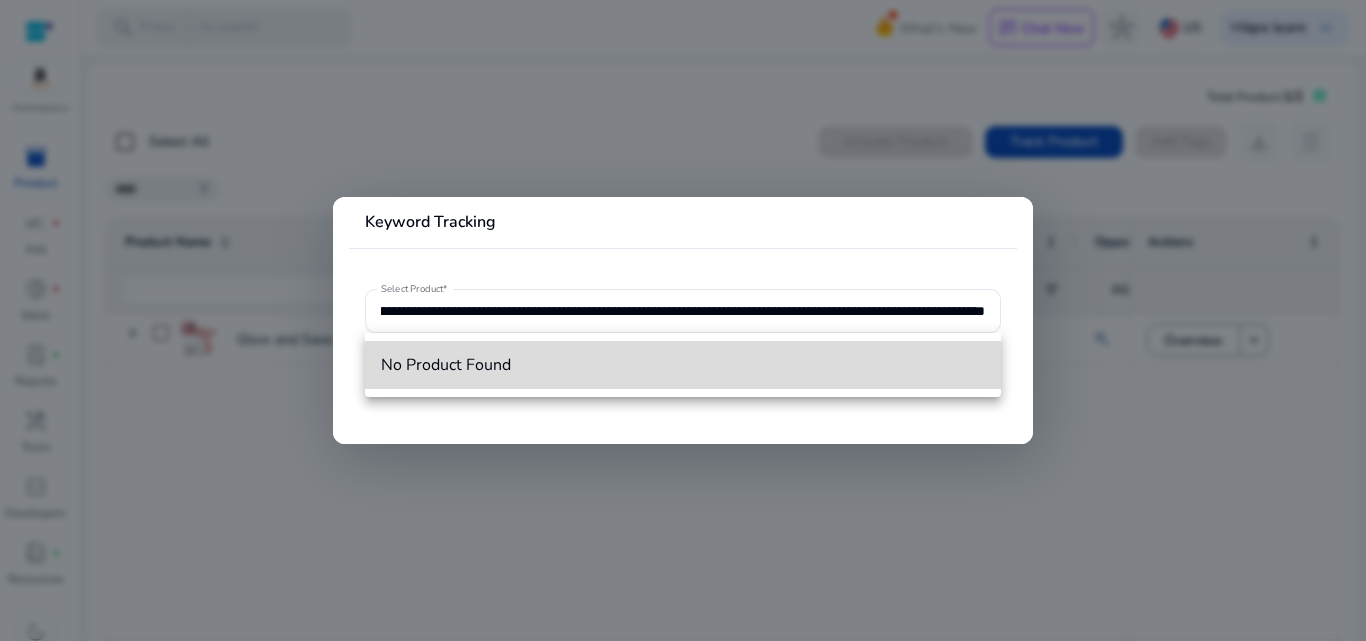 scroll, scrollTop: 0, scrollLeft: 0, axis: both 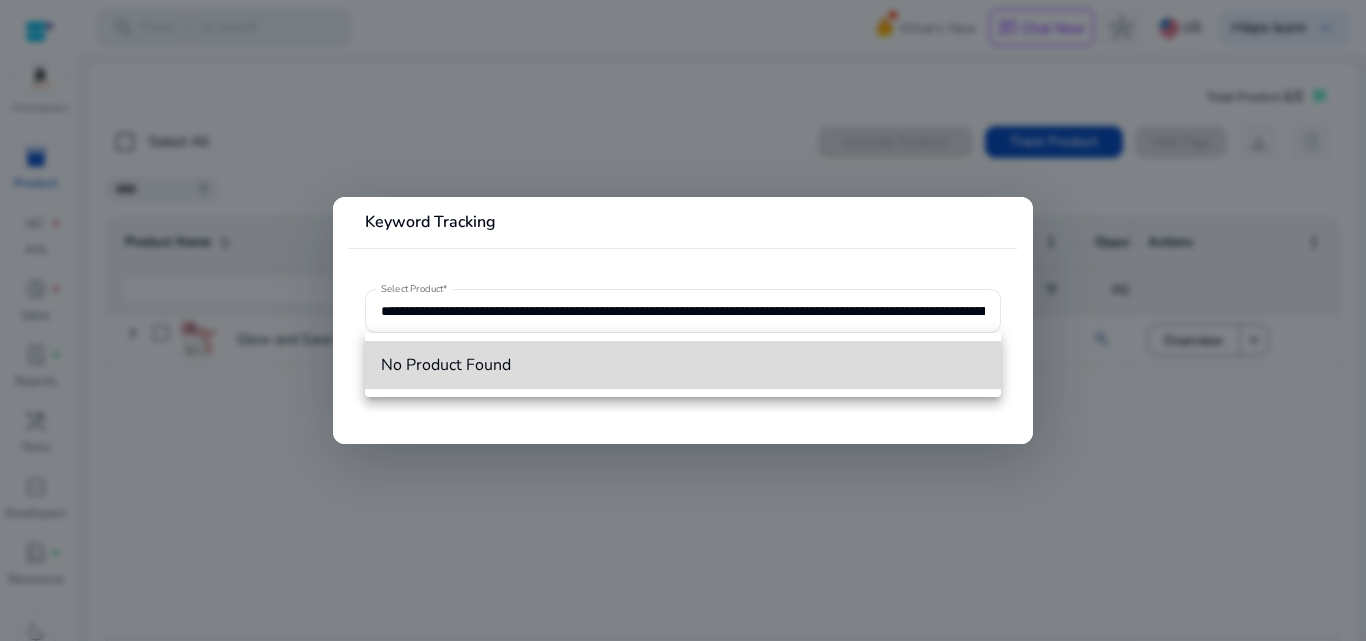 click on "No Product Found" at bounding box center [683, 365] 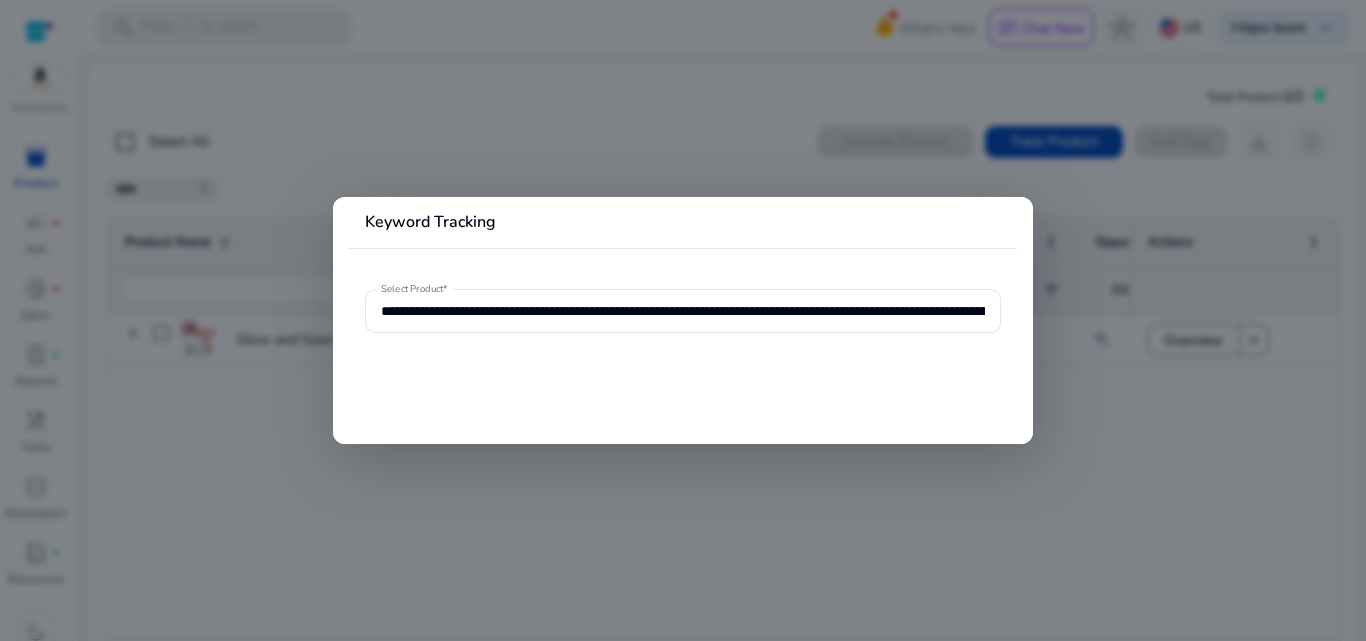 type 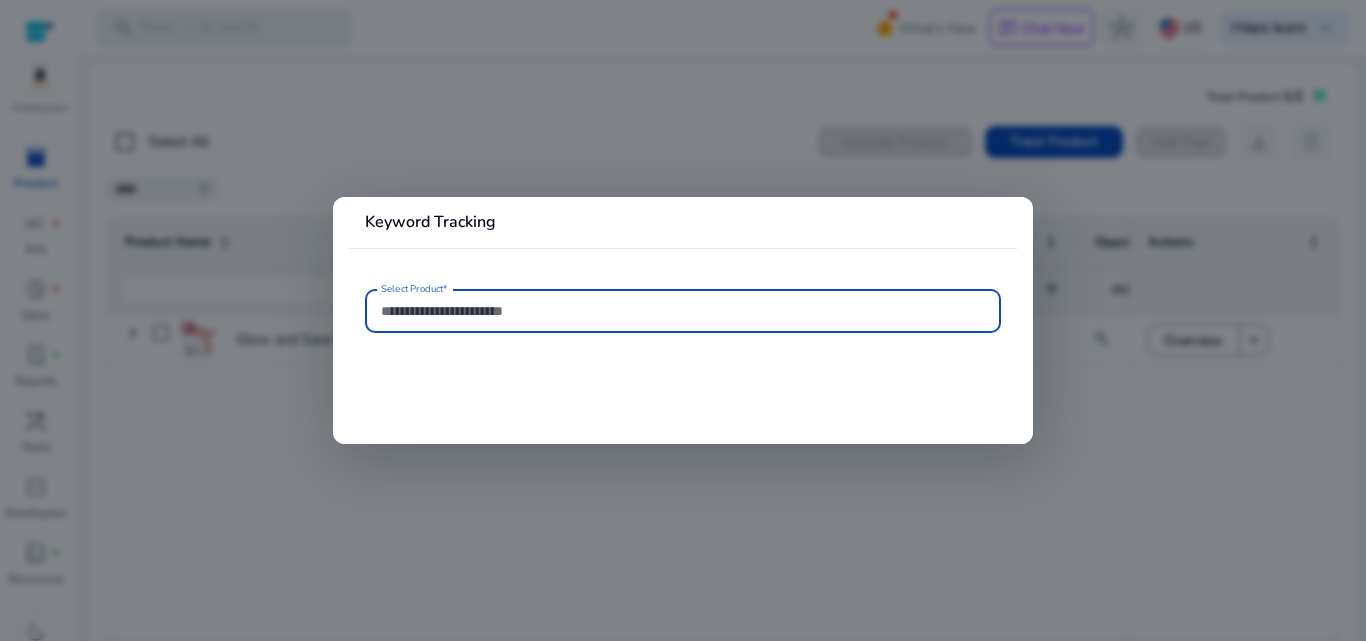 click at bounding box center (683, 320) 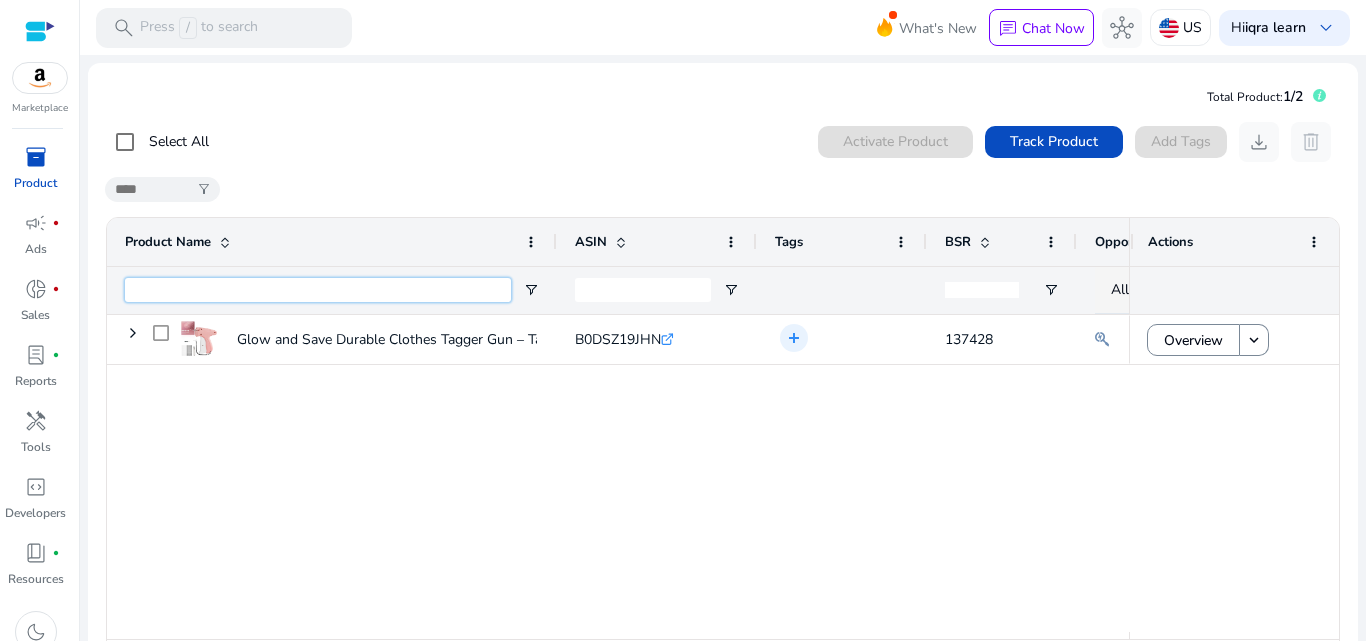 click at bounding box center (318, 290) 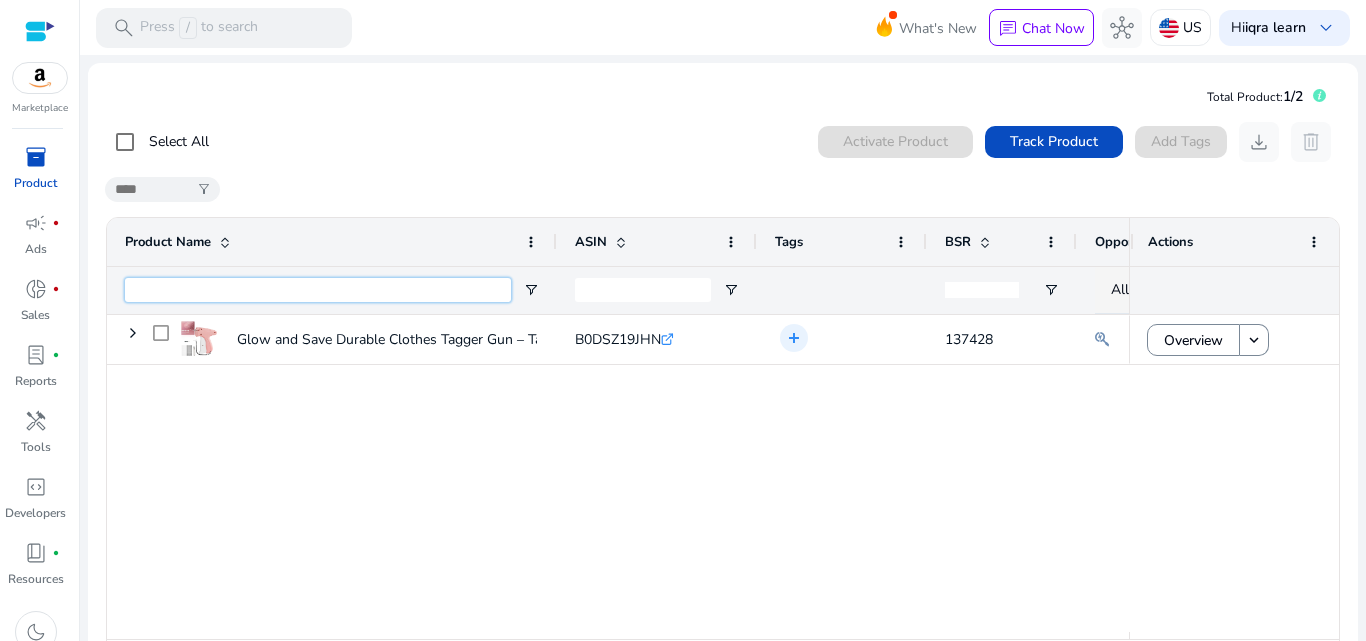 paste on "**********" 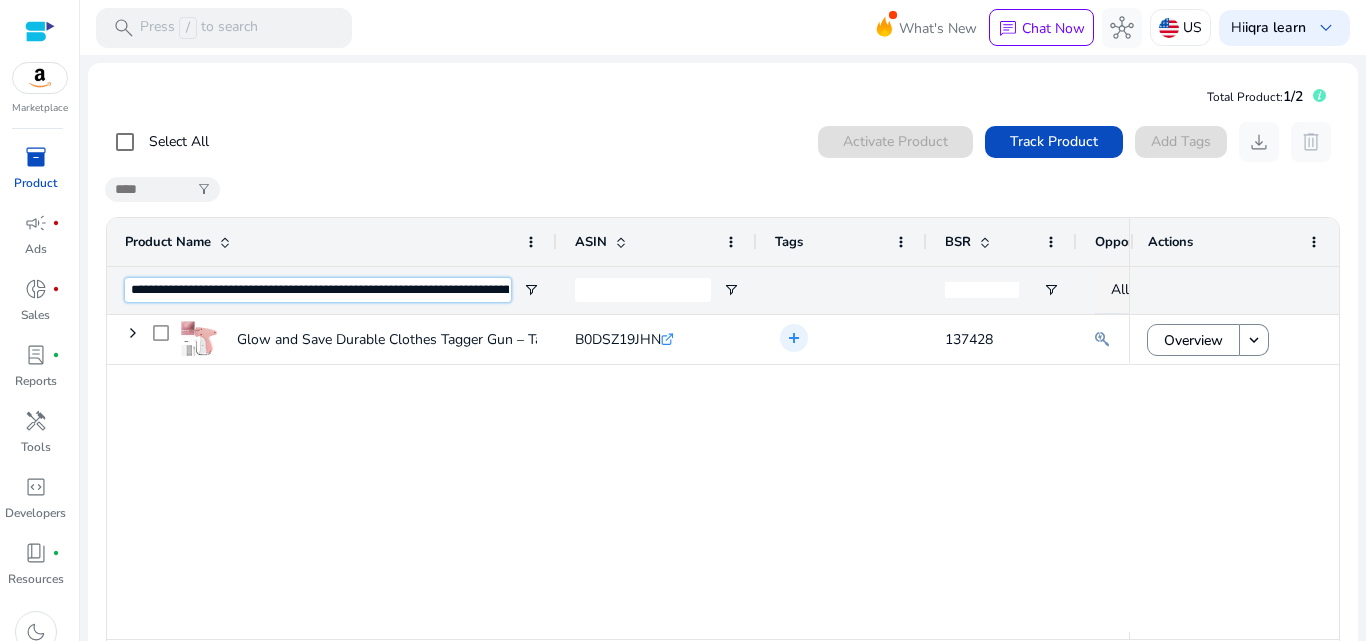scroll, scrollTop: 0, scrollLeft: 655, axis: horizontal 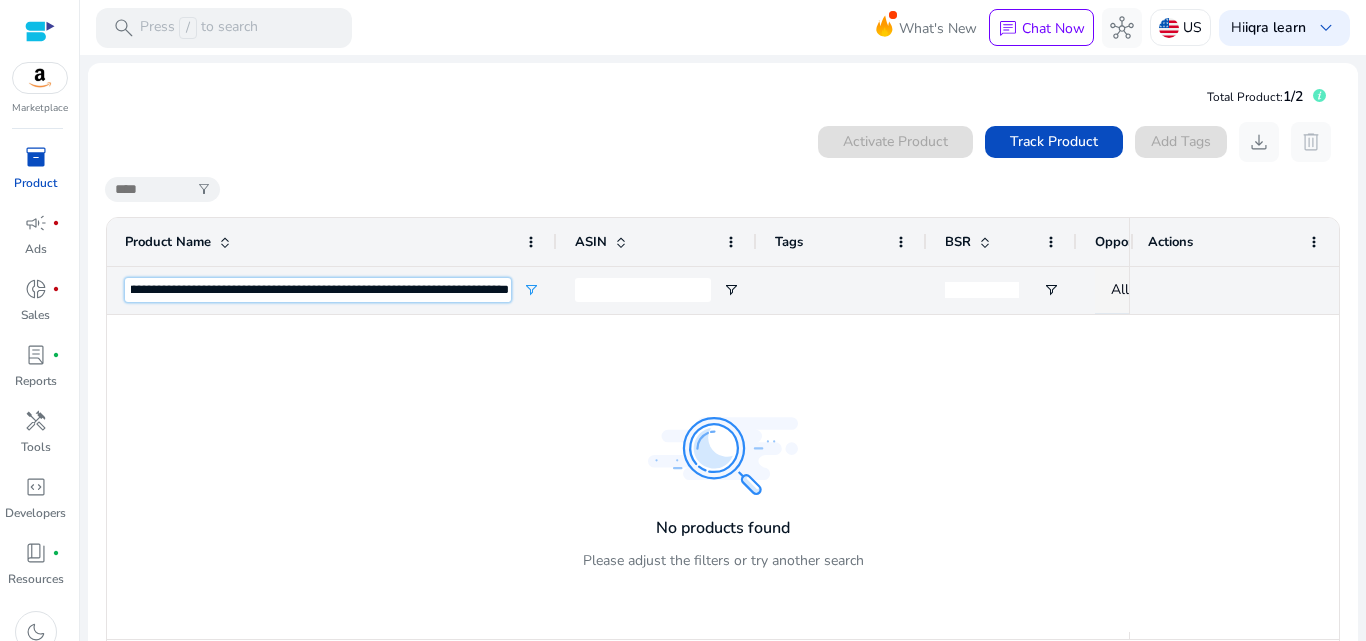 type on "**********" 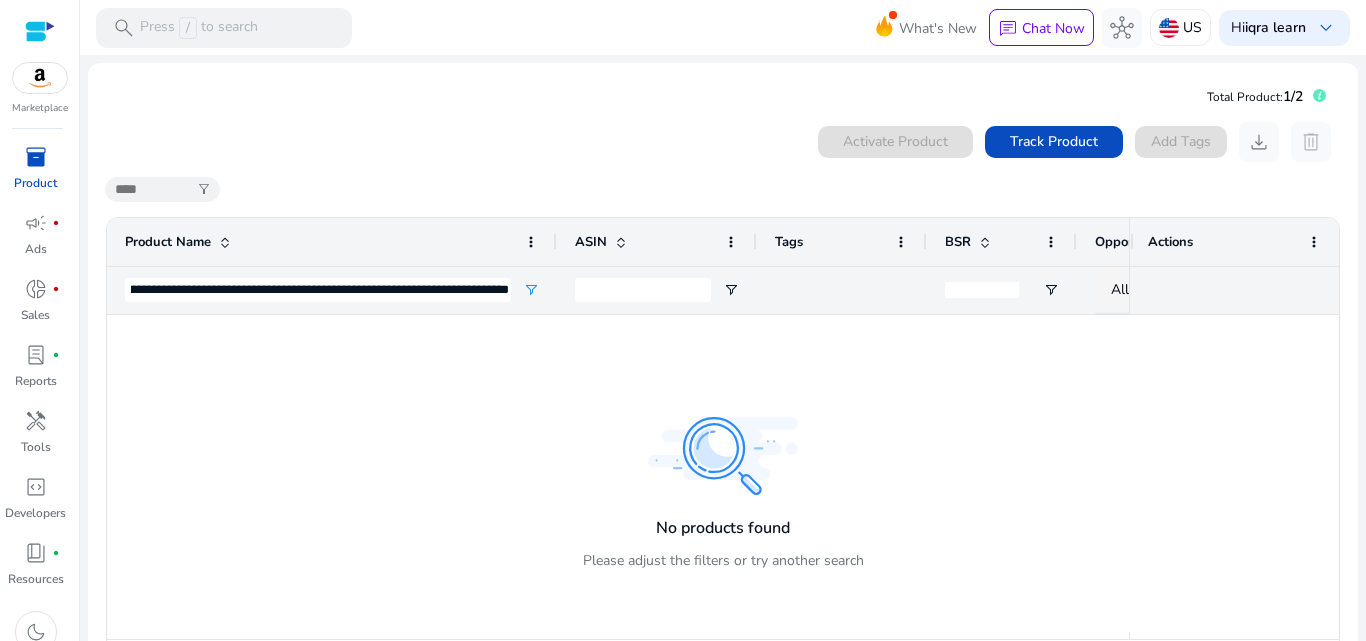 click on "inventory_2" at bounding box center (36, 157) 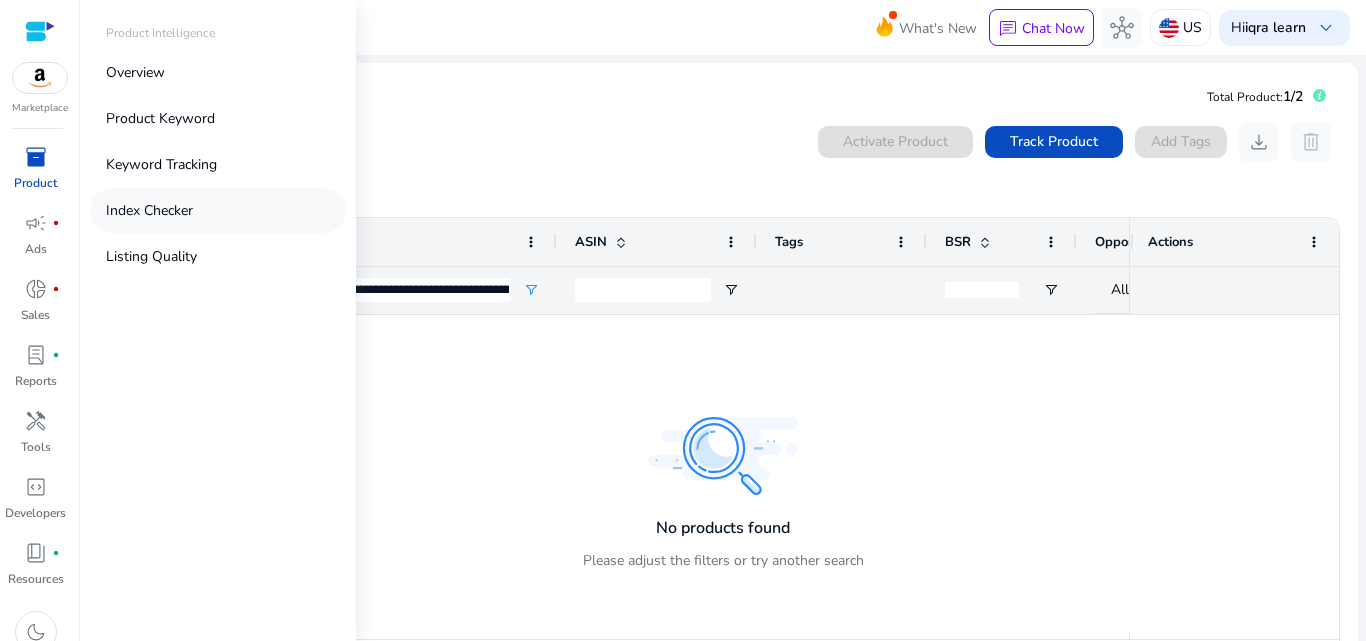 click on "Index Checker" at bounding box center (149, 210) 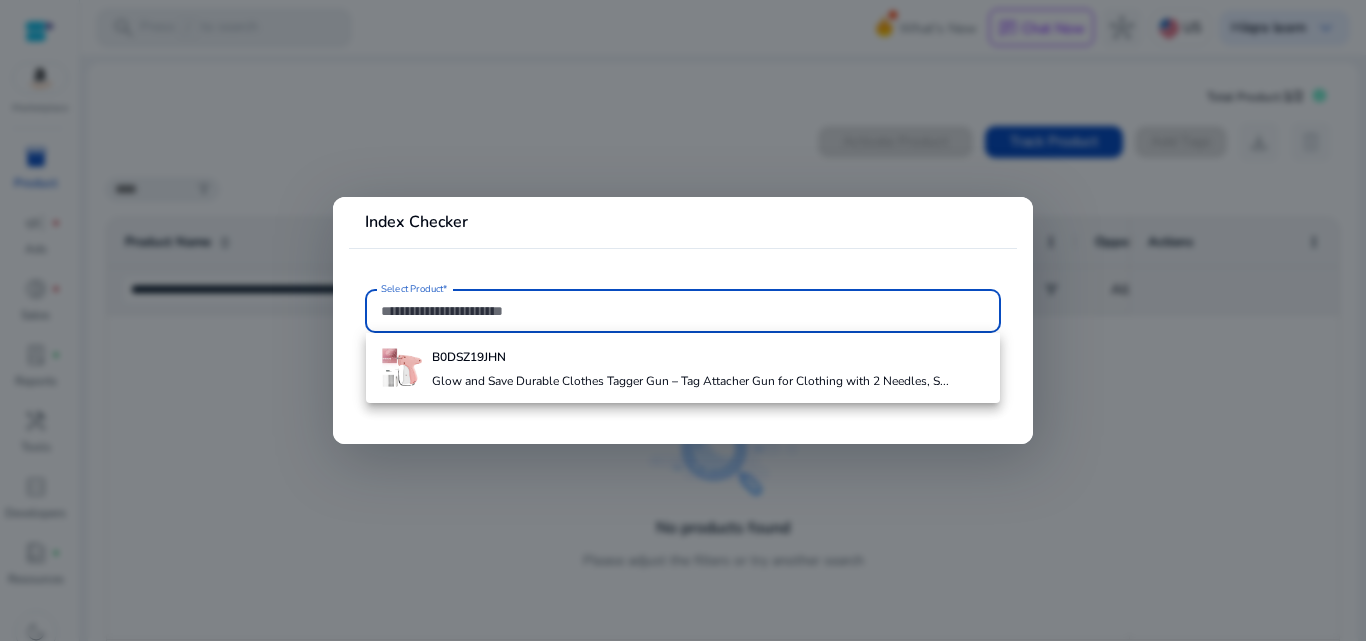 click on "Select Product*" at bounding box center (683, 311) 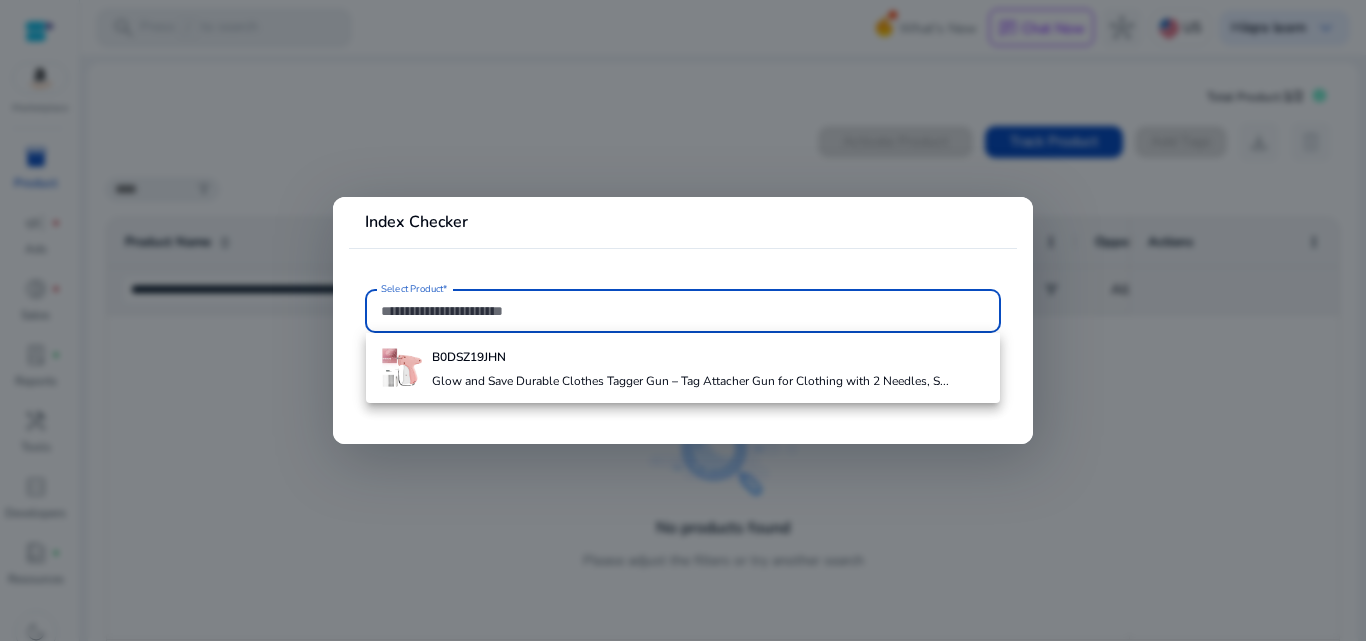 paste on "**********" 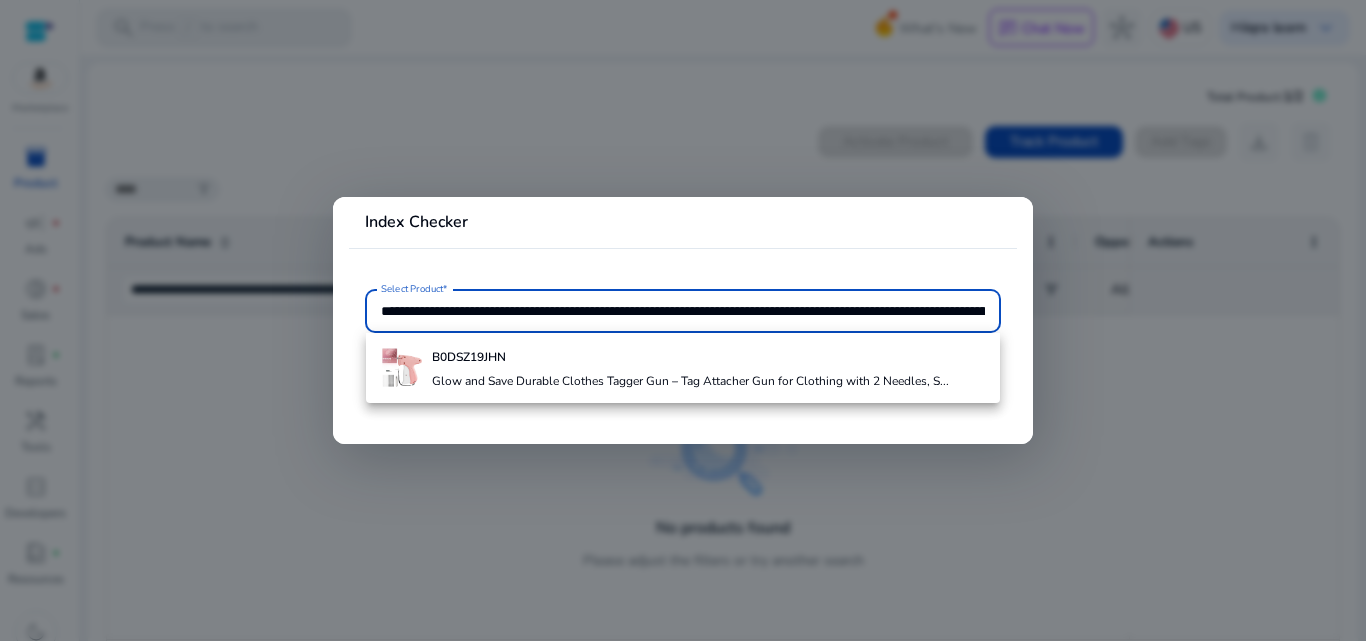 scroll, scrollTop: 0, scrollLeft: 508, axis: horizontal 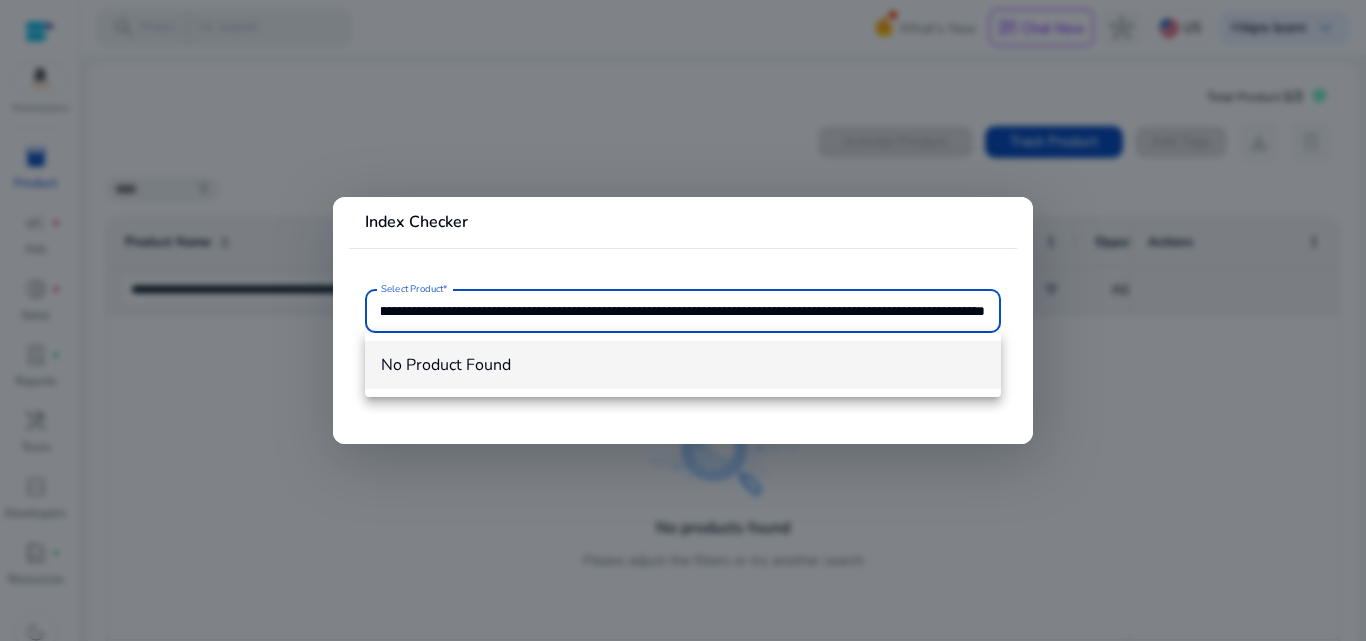 type on "**********" 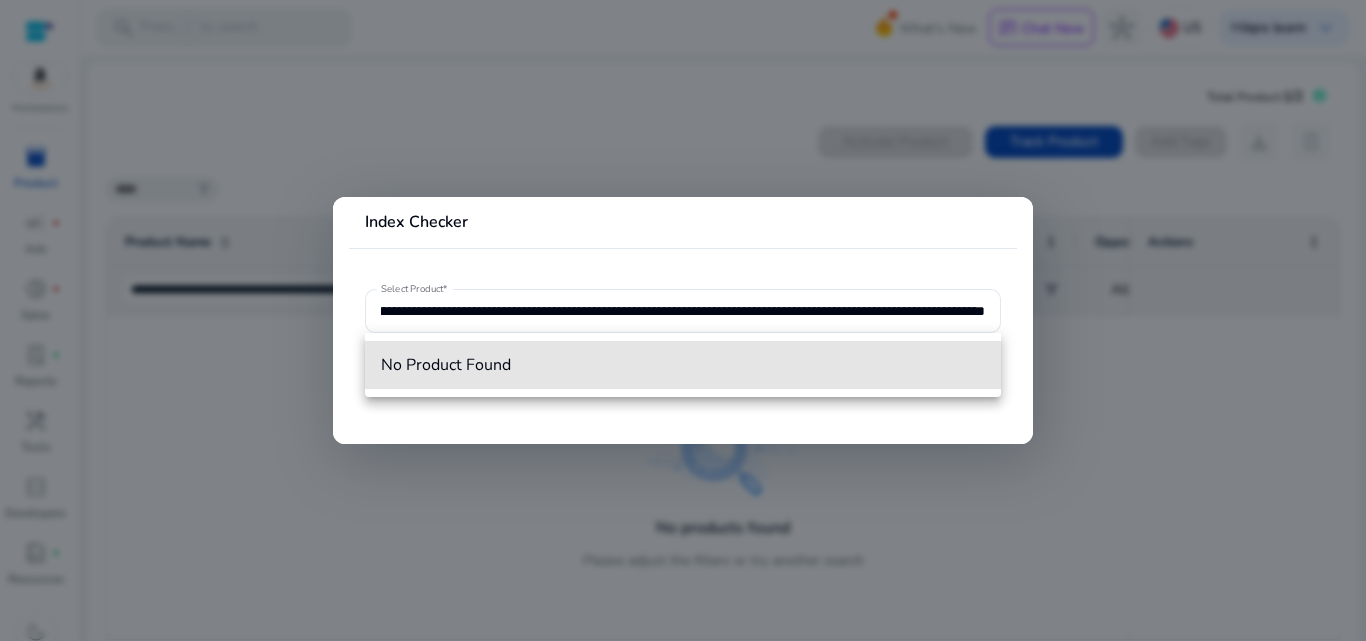 click on "No Product Found" at bounding box center [683, 365] 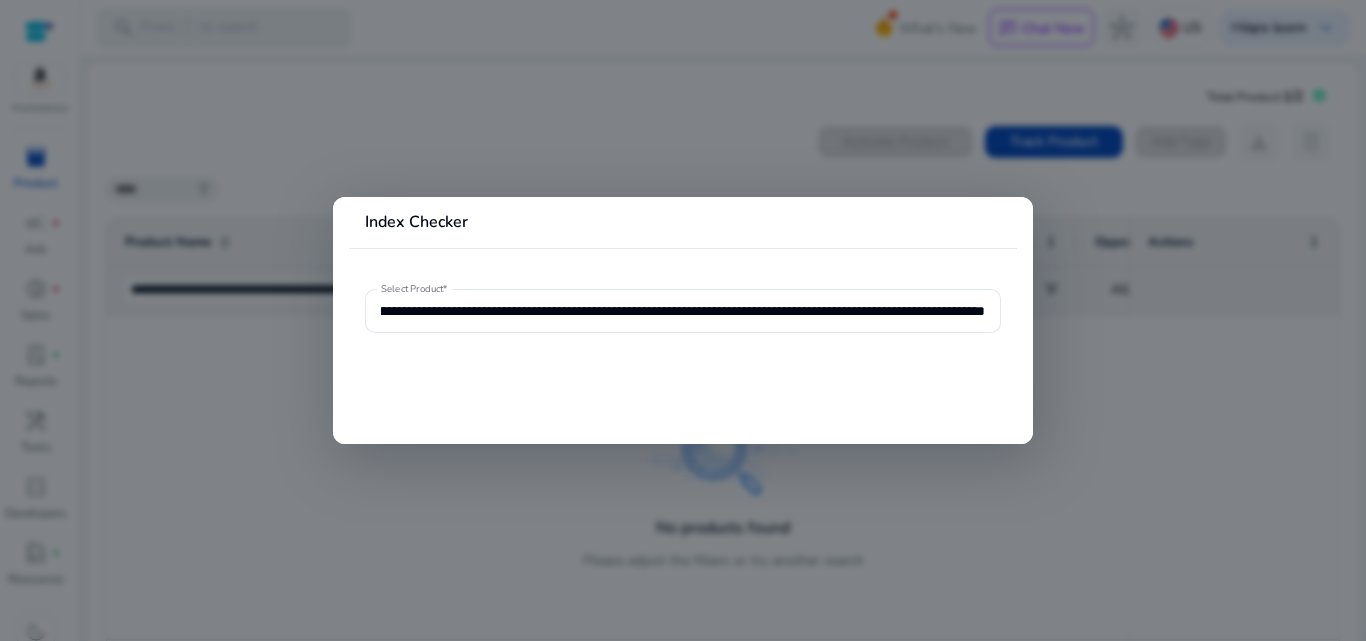 type 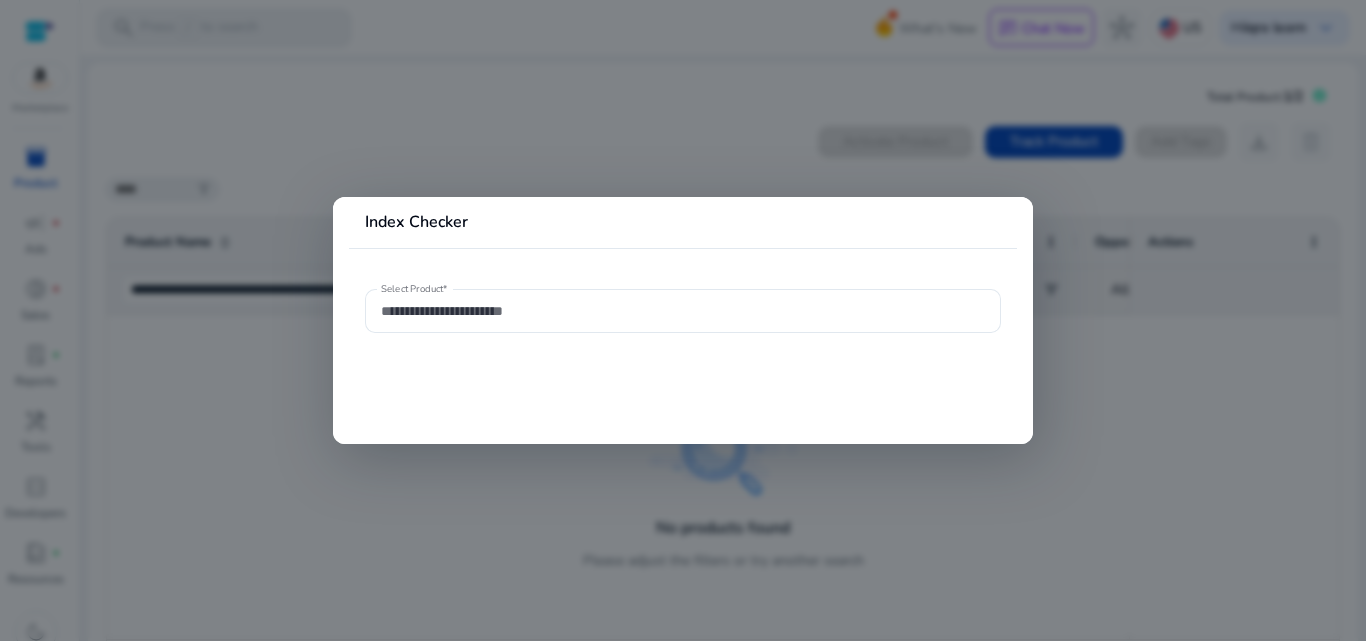 scroll, scrollTop: 0, scrollLeft: 0, axis: both 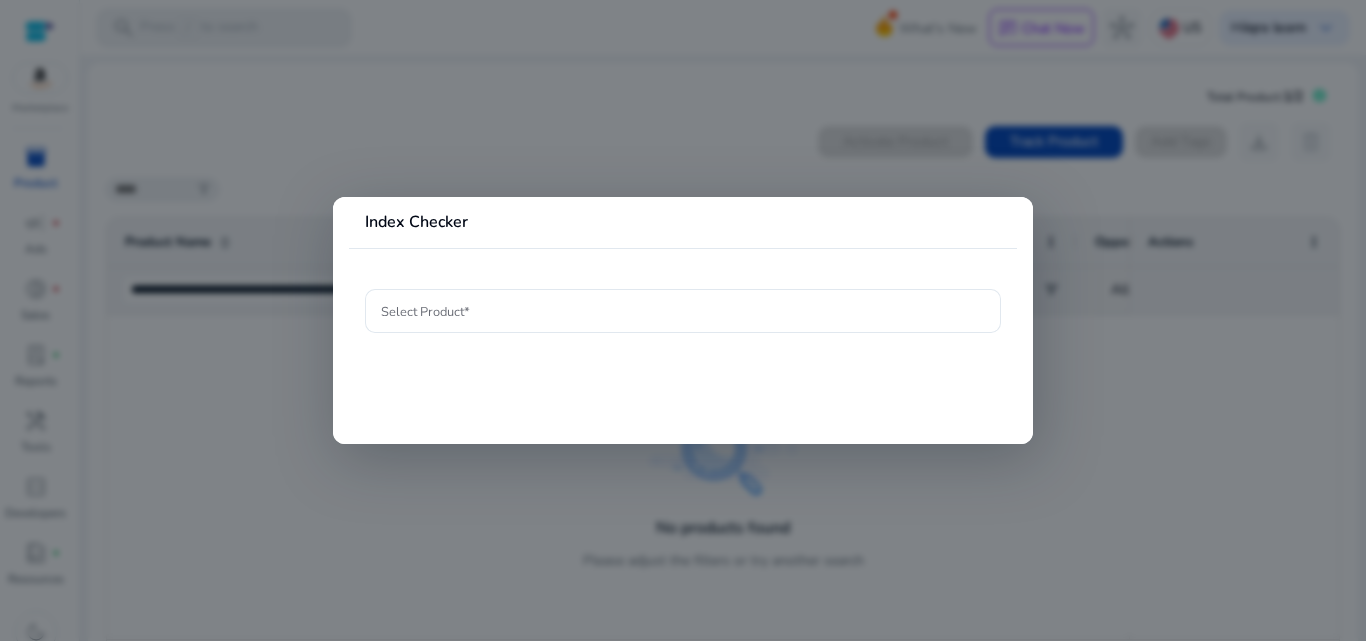 click at bounding box center [683, 320] 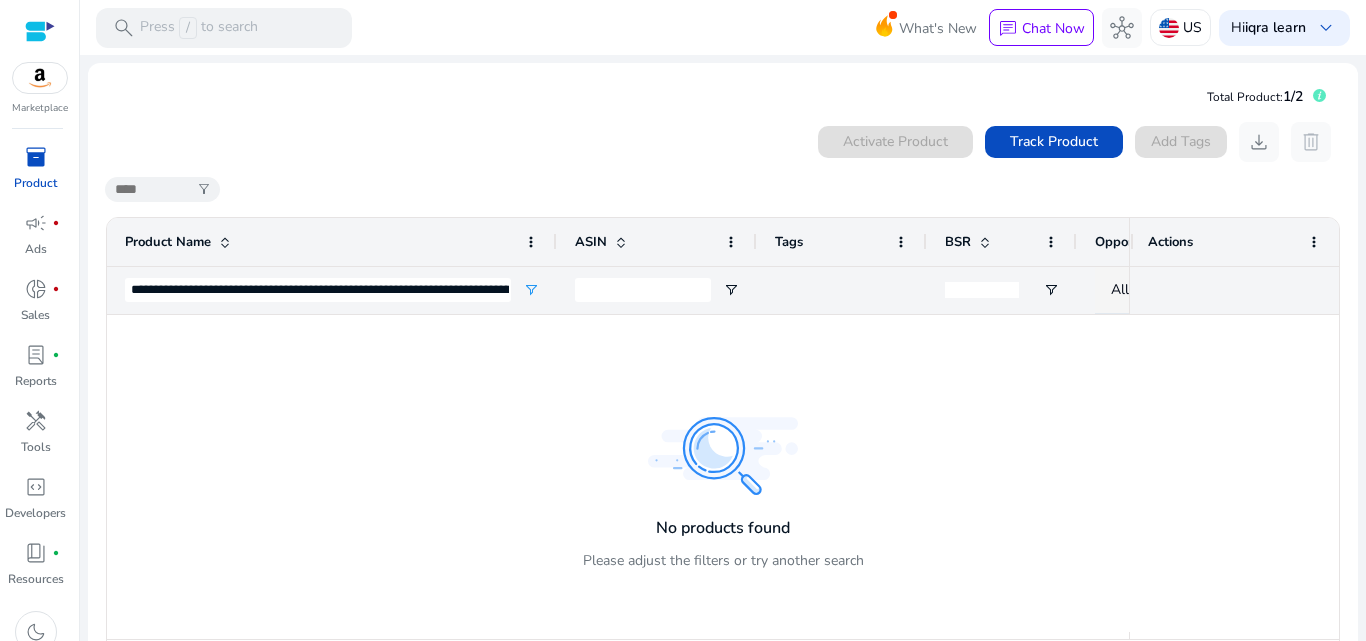 click on "inventory_2" at bounding box center [36, 157] 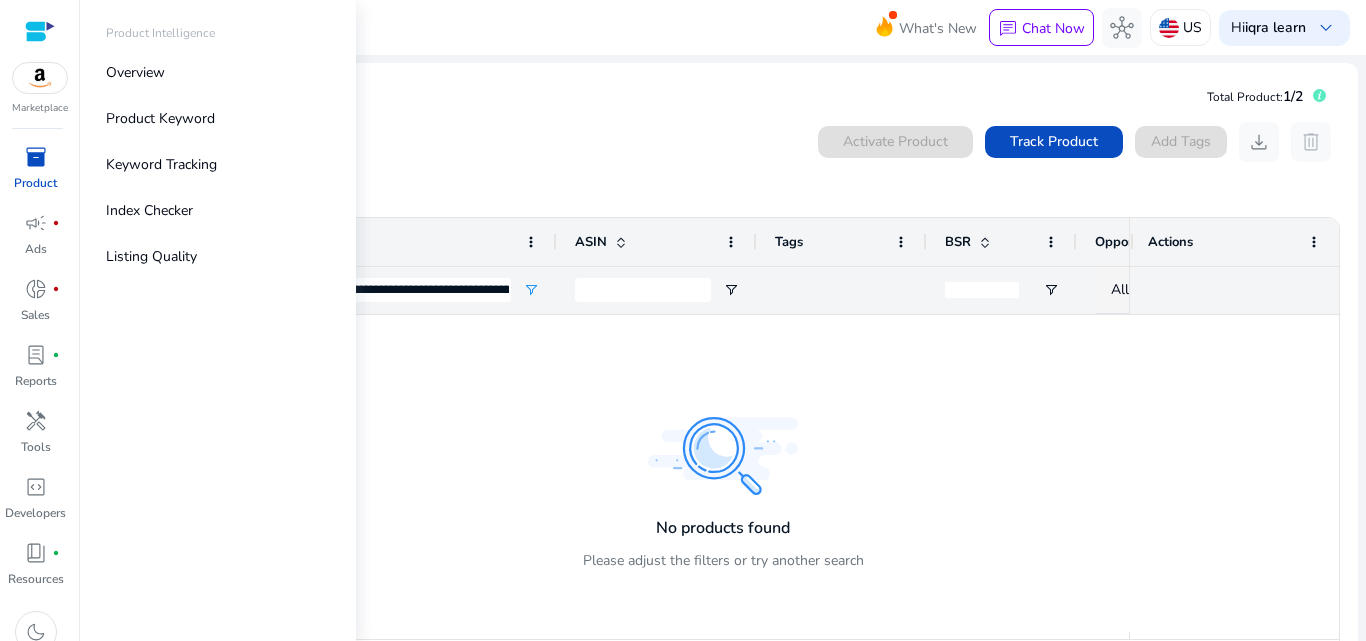 click on "inventory_2" at bounding box center (36, 157) 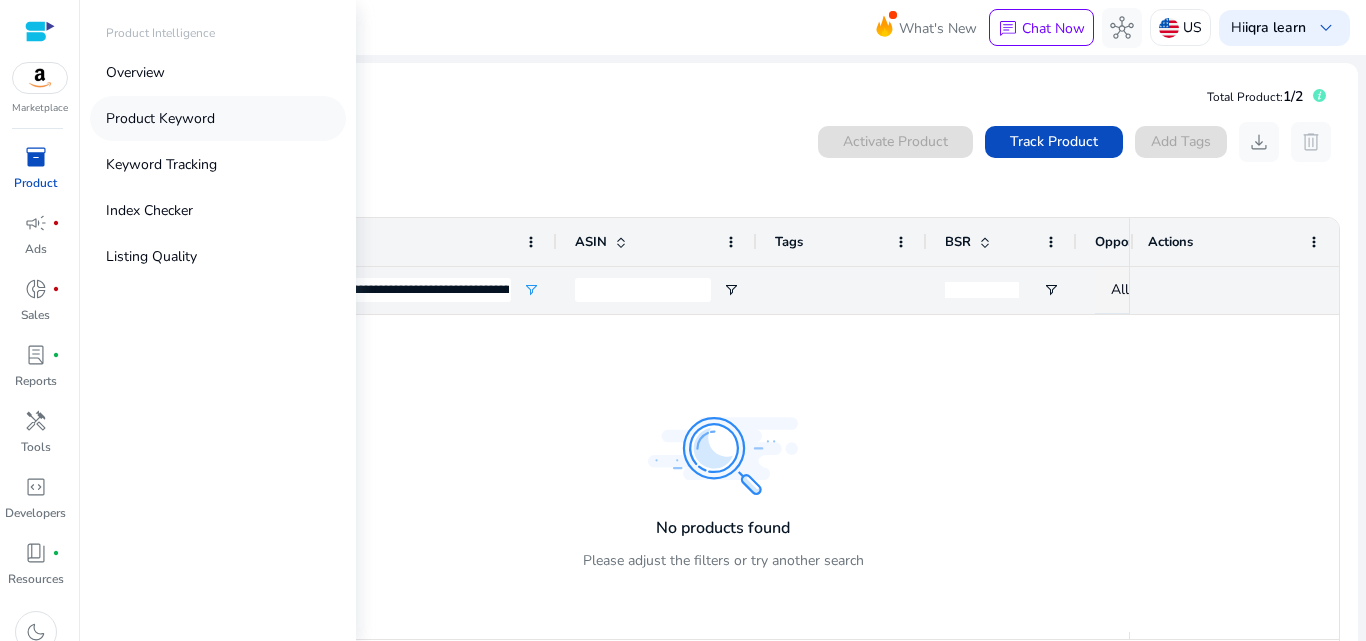 click on "Product Keyword" at bounding box center [160, 118] 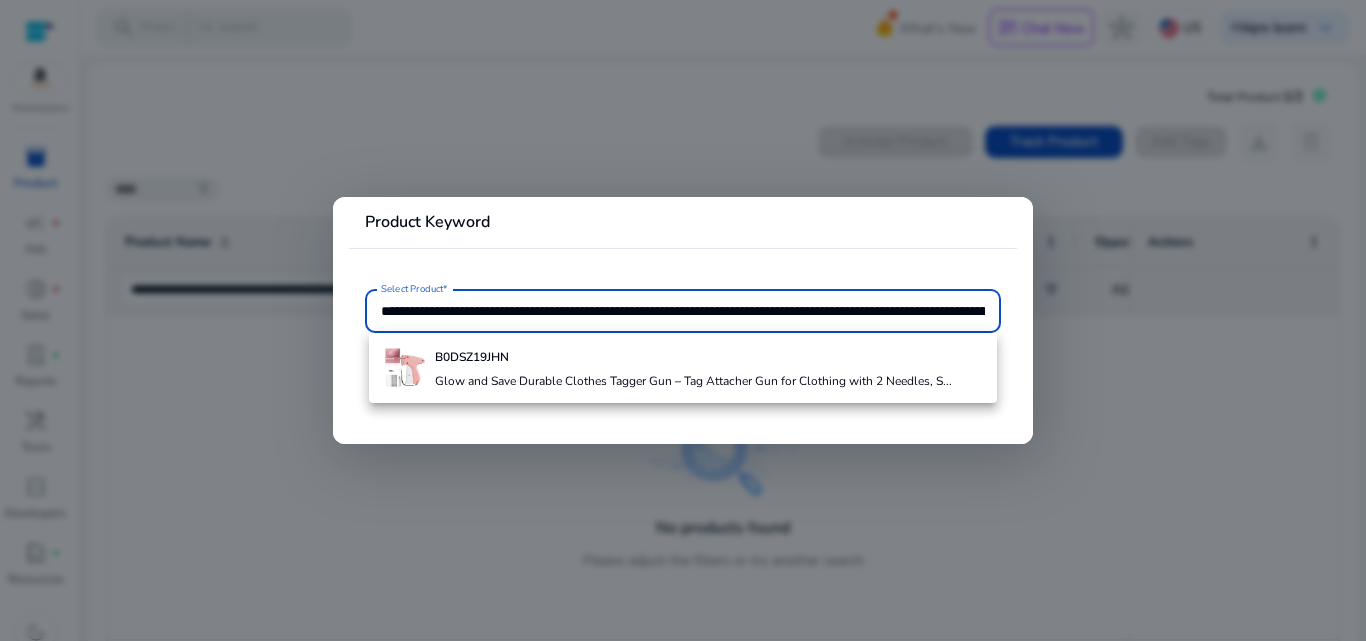 scroll, scrollTop: 0, scrollLeft: 508, axis: horizontal 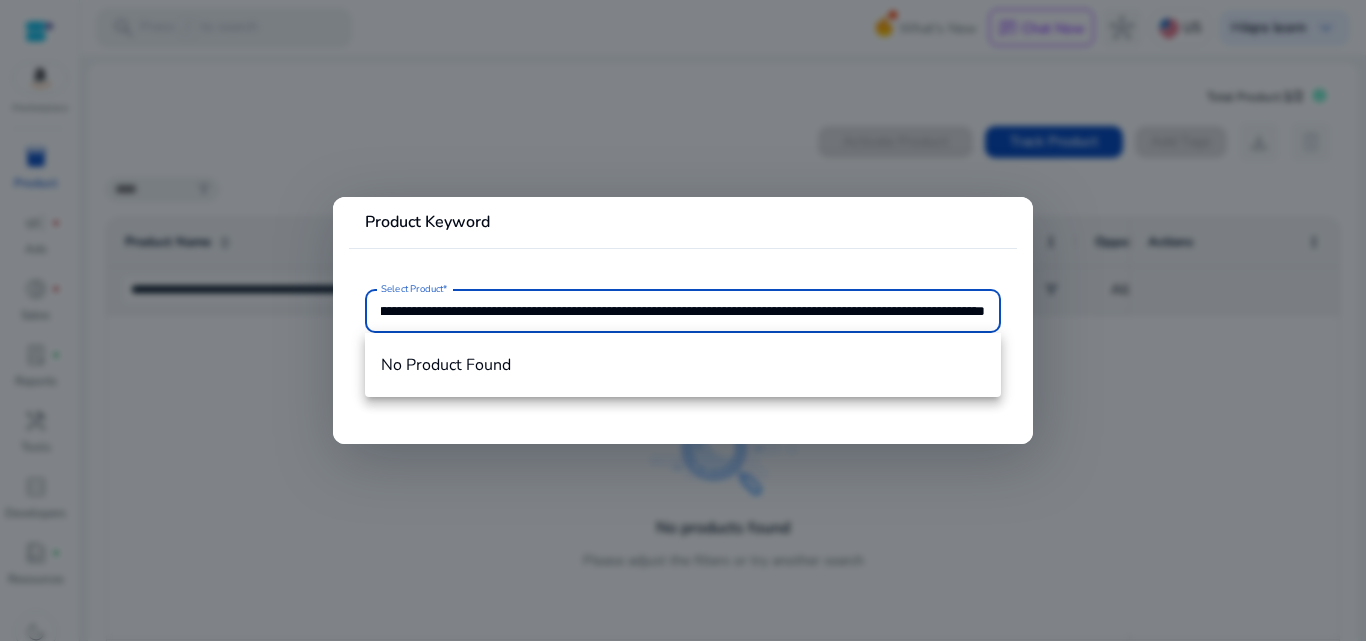 type on "**********" 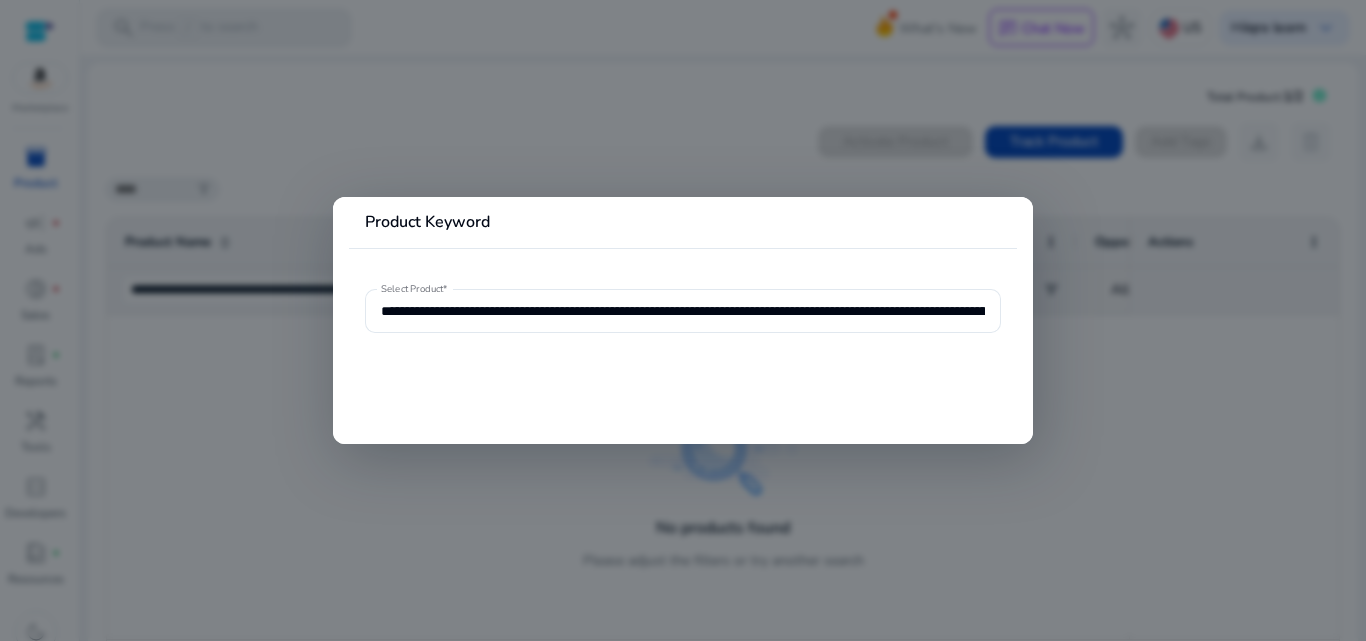 click at bounding box center [683, 320] 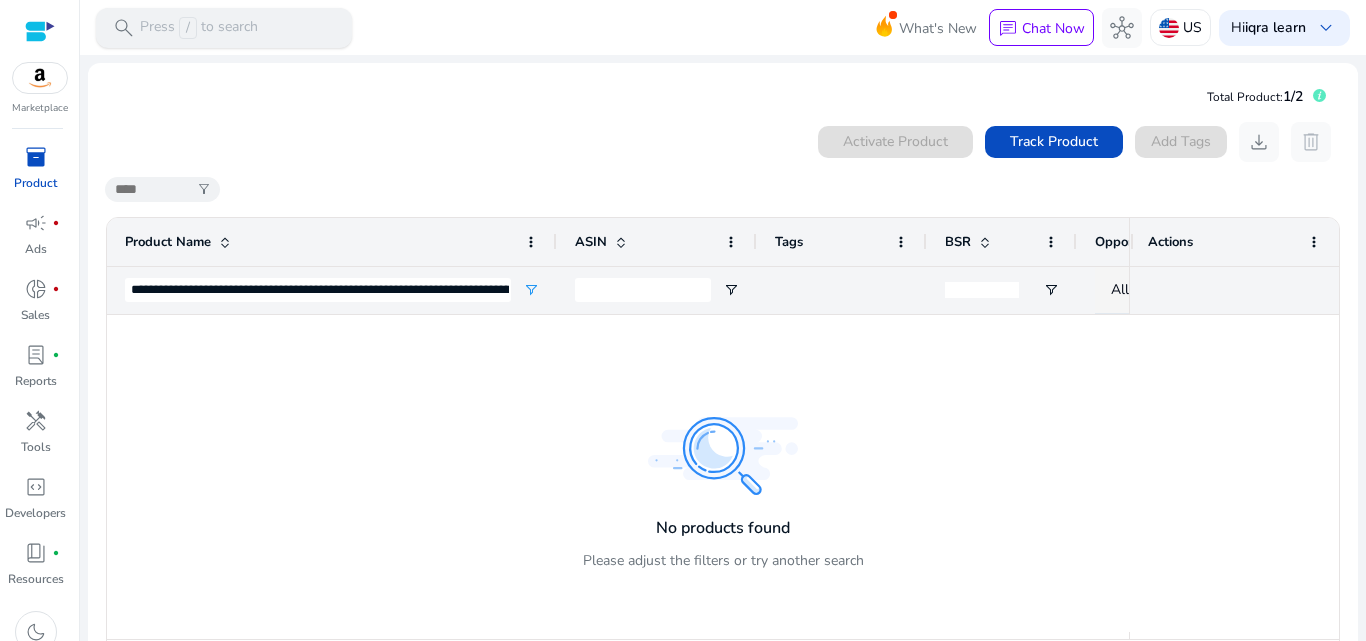 click on "search   Press  /  to search" at bounding box center (224, 28) 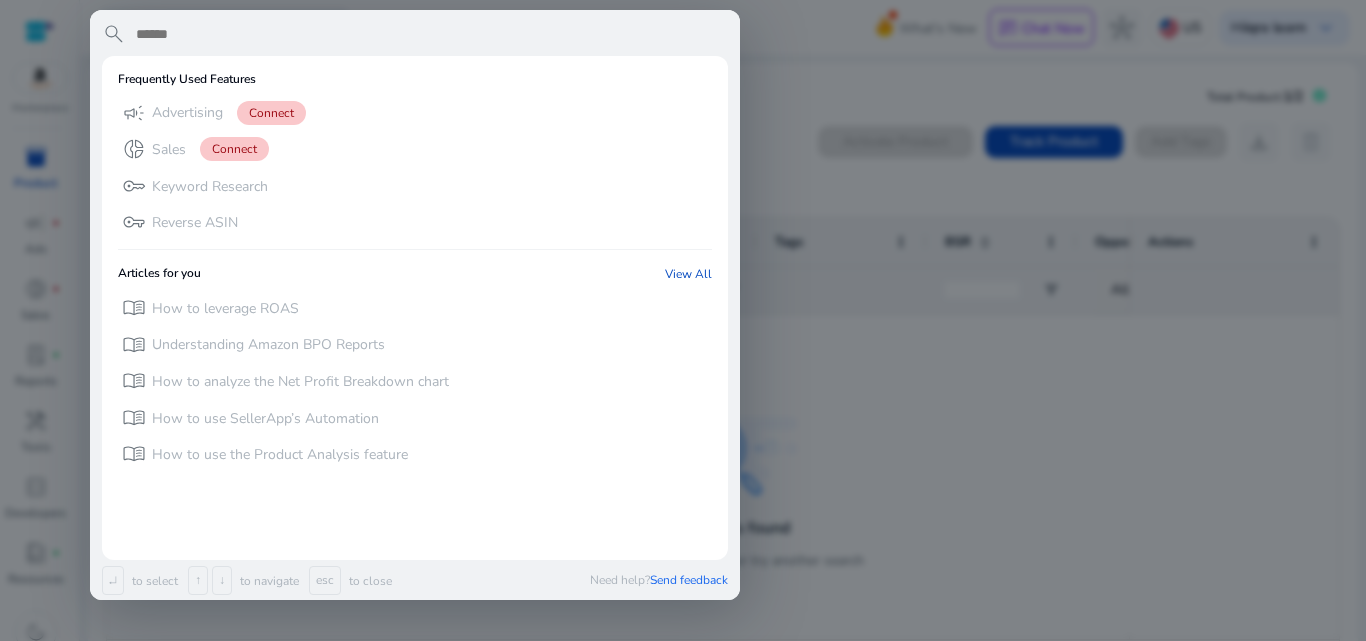 click on "search   Frequently Used Features   campaign  Advertising Connect  donut_small  Sales Connect  key  Keyword Research  vpn_key  Reverse ASIN  Articles for you  View All  menu_book  How to leverage ROAS  menu_book  Understanding Amazon BPO Reports  menu_book  How to analyze the Net Profit Breakdown chart  menu_book  How to use SellerApp’s Automation  menu_book  How to use the Product Analysis feature ↵ to select ↑ ↓ to navigate esc to close  Need help?  Send feedback" at bounding box center [415, 305] 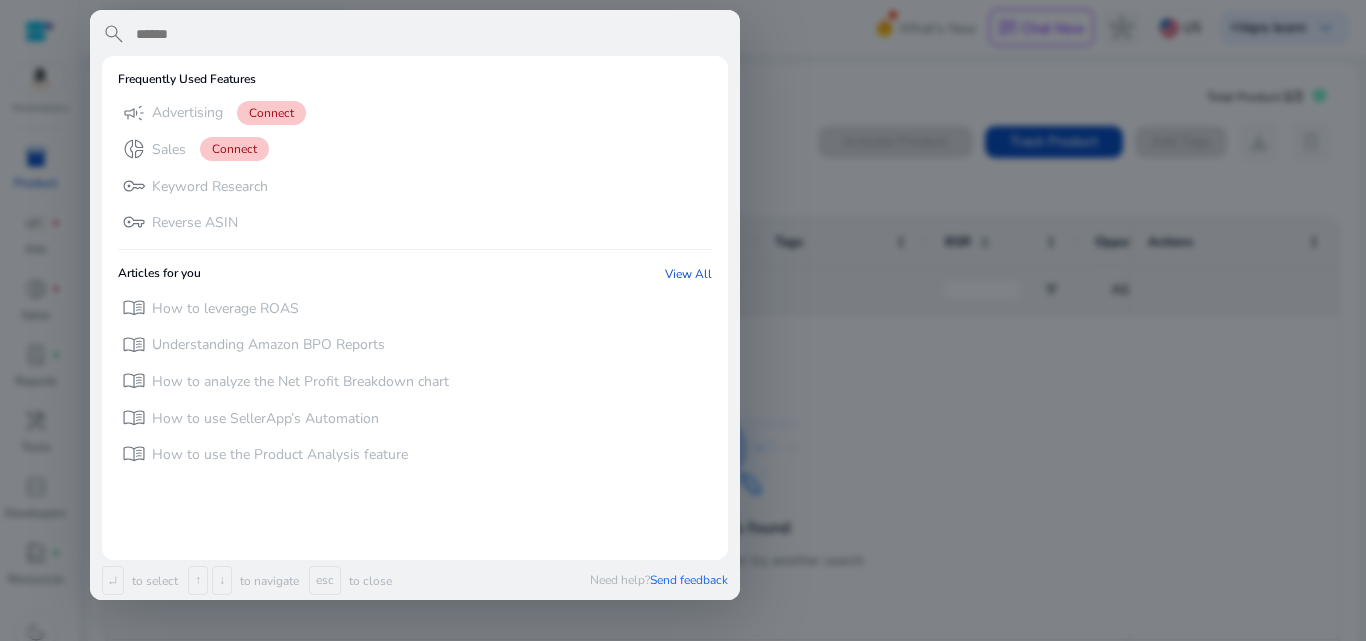 click at bounding box center (683, 320) 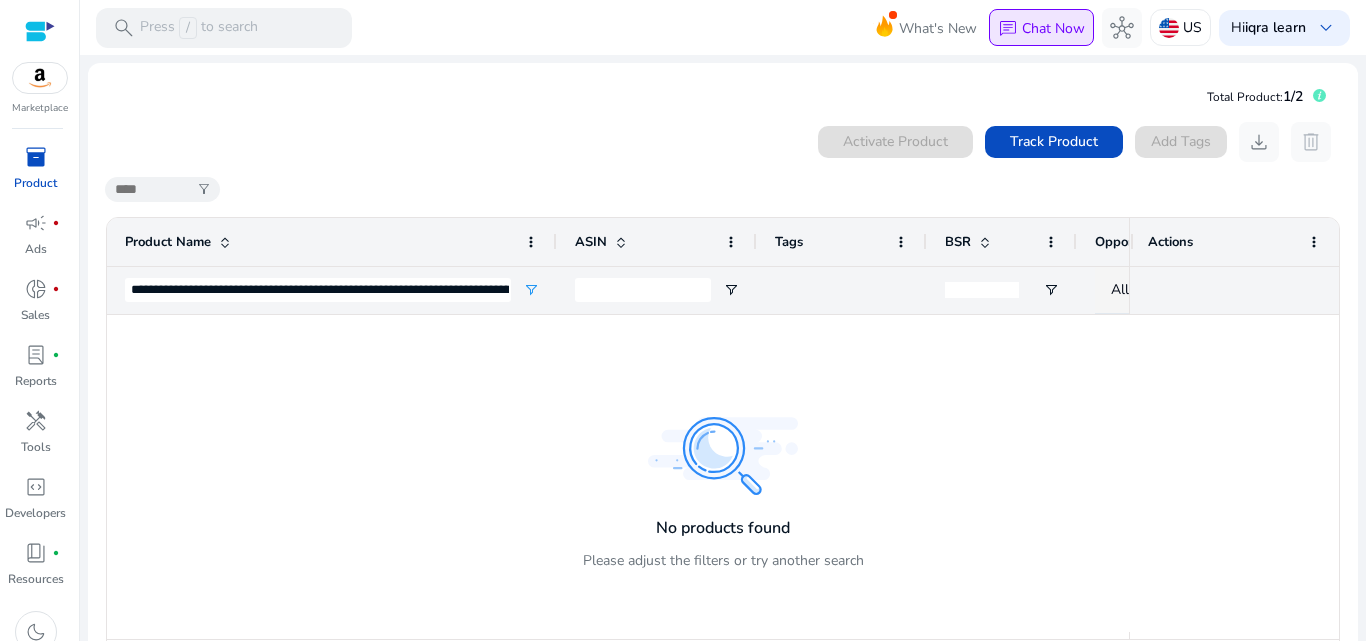 click on "Chat Now" at bounding box center (1053, 28) 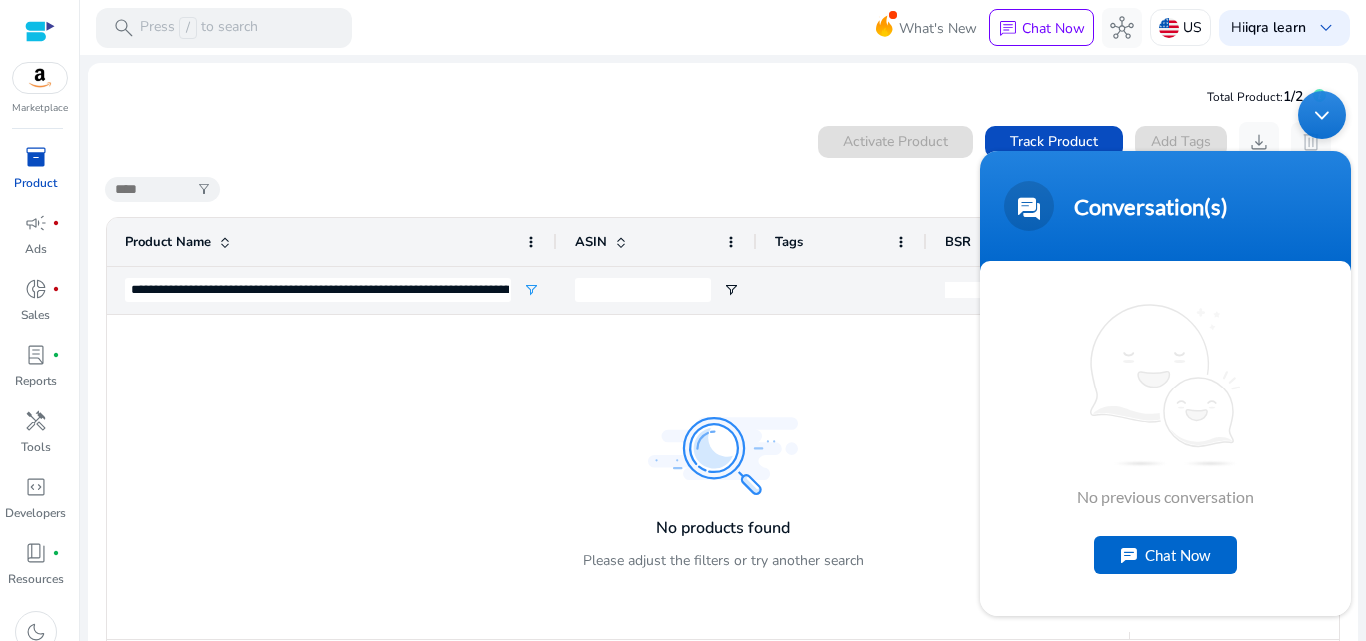 click on "Activate Product Track Product Add Tags download delete" 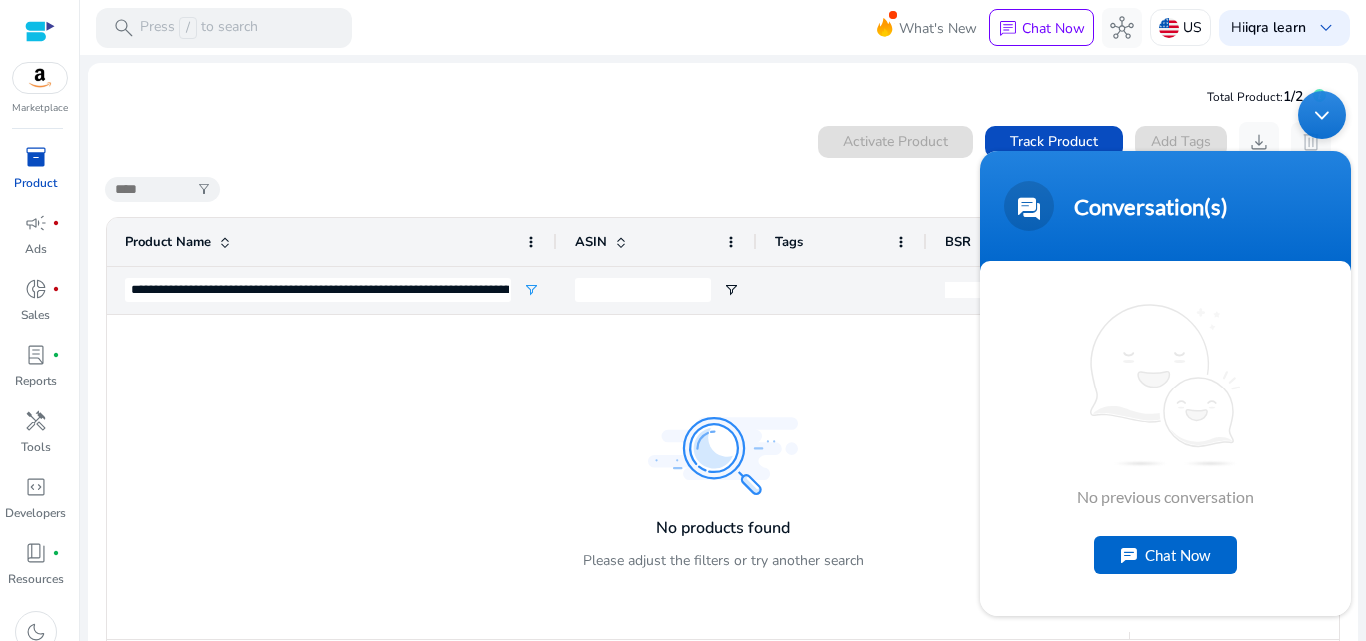 click on "Total Product: 1/2
Activate Product Track Product Add Tags download delete filter_alt 0 to 0 of 0. Page 0 of 0
Drag here to set row groups Drag here to set column labels
Product Name
ASIN
Tags" 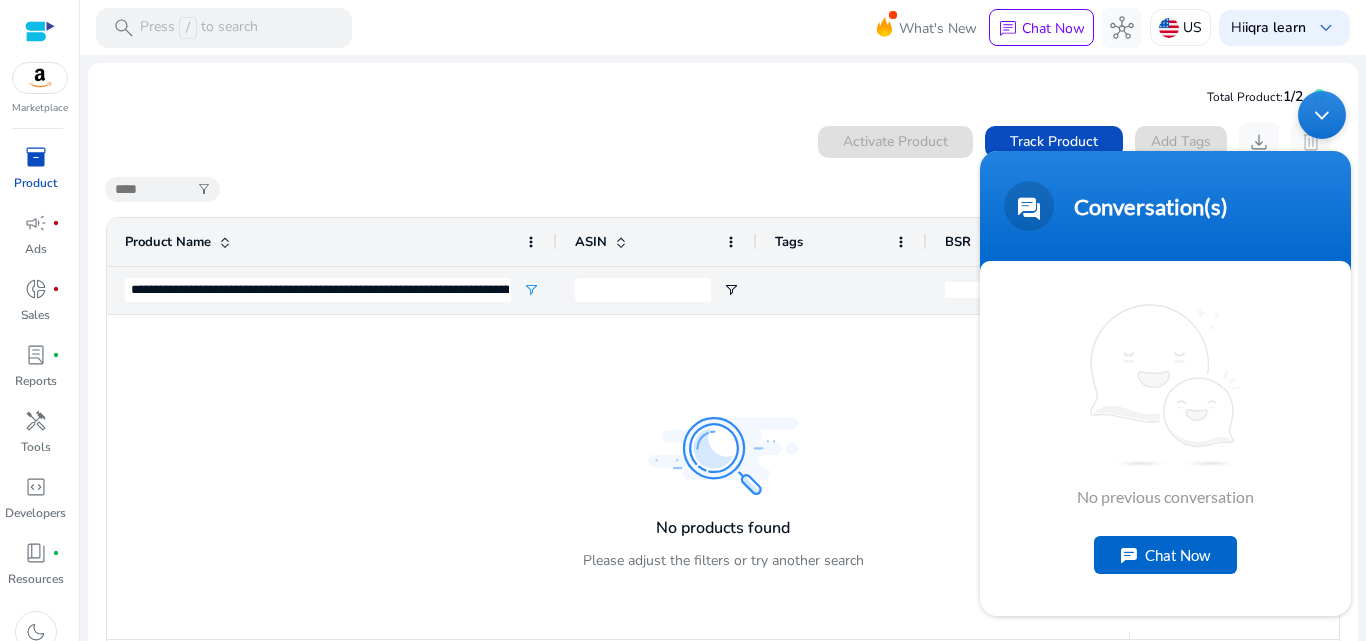 drag, startPoint x: 408, startPoint y: 443, endPoint x: 263, endPoint y: 286, distance: 213.71477 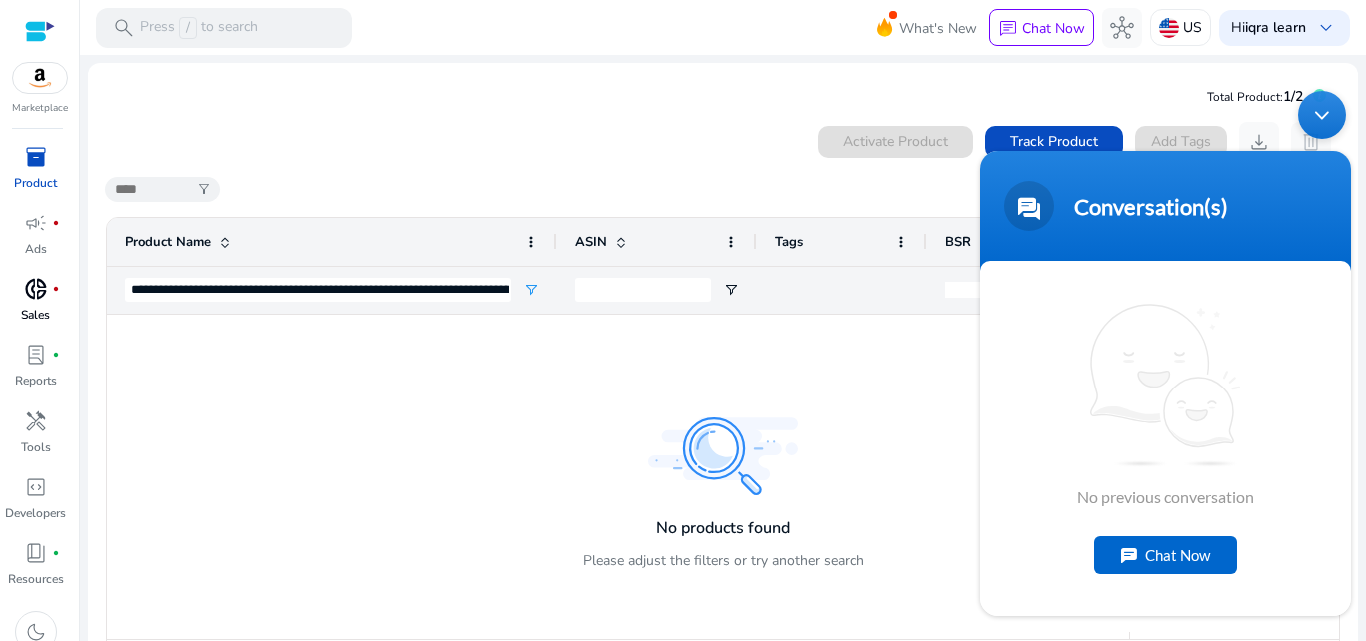click on "donut_small" at bounding box center (36, 289) 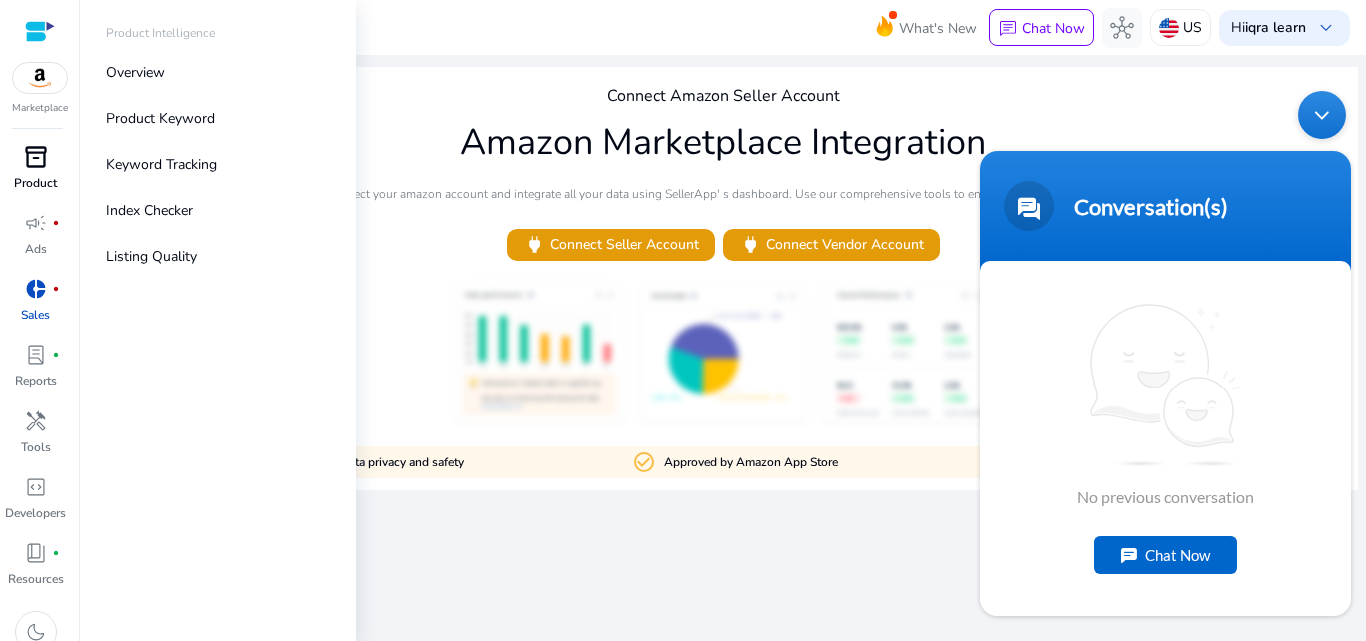 click on "Product" at bounding box center [35, 183] 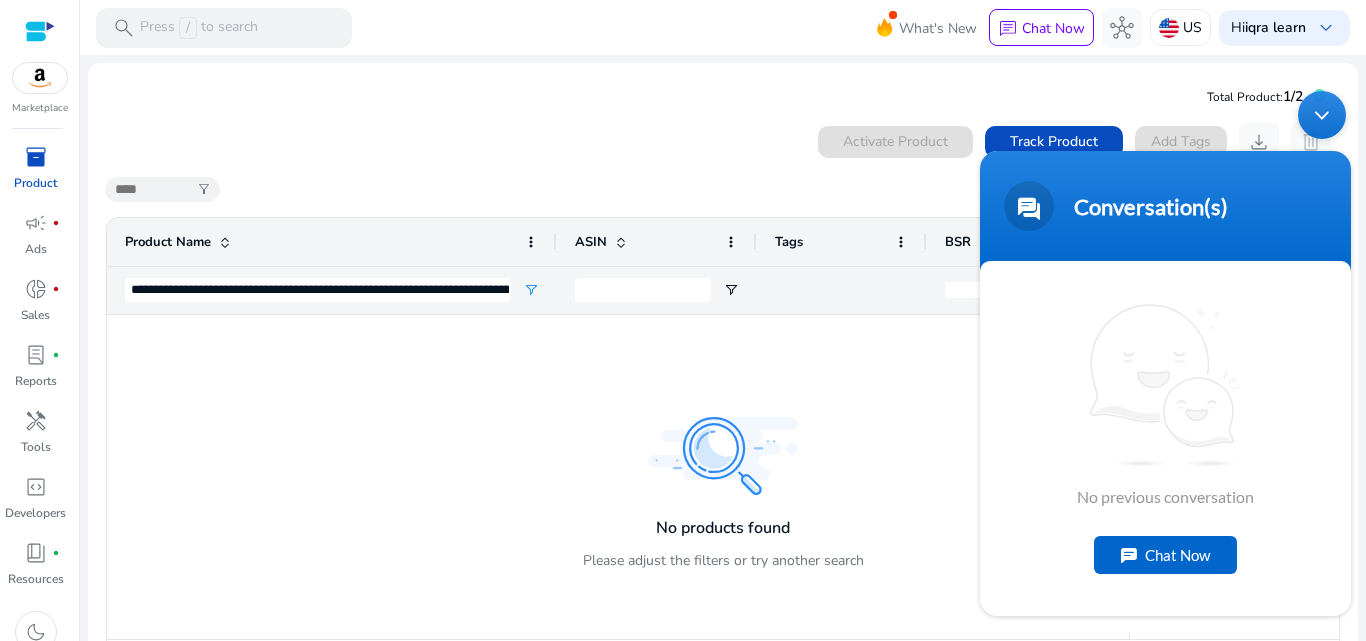 click on "Product" at bounding box center (35, 183) 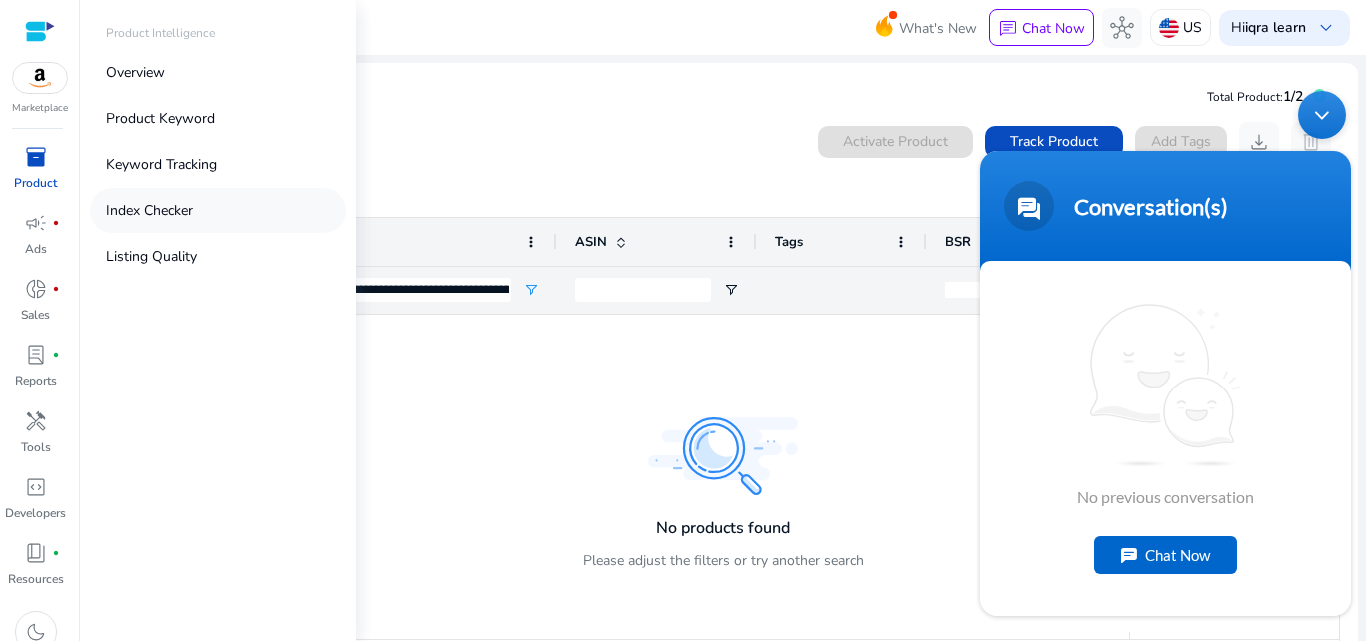 click on "Index Checker" at bounding box center [149, 210] 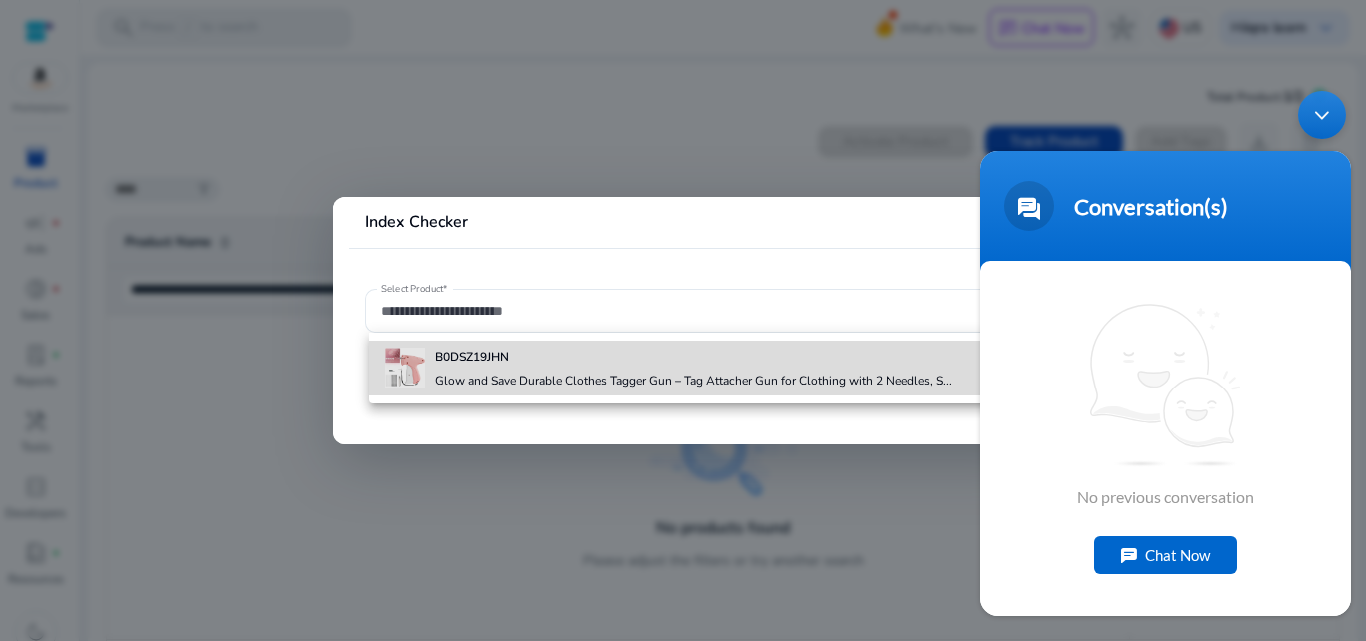 click on "B0DSZ19JHN Glow and Save Durable Clothes Tagger Gun – Tag Attacher Gun for Clothing with 2 Needles, S..." at bounding box center [693, 368] 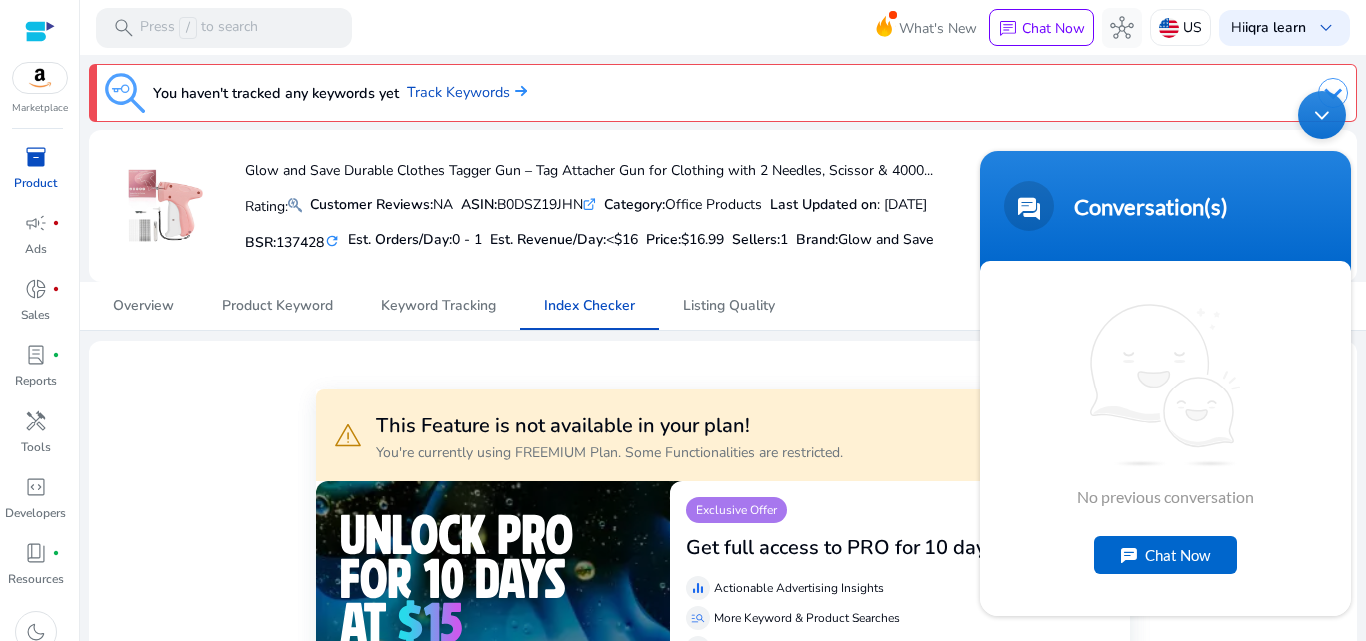 drag, startPoint x: 1311, startPoint y: 118, endPoint x: 1301, endPoint y: 91, distance: 28.79236 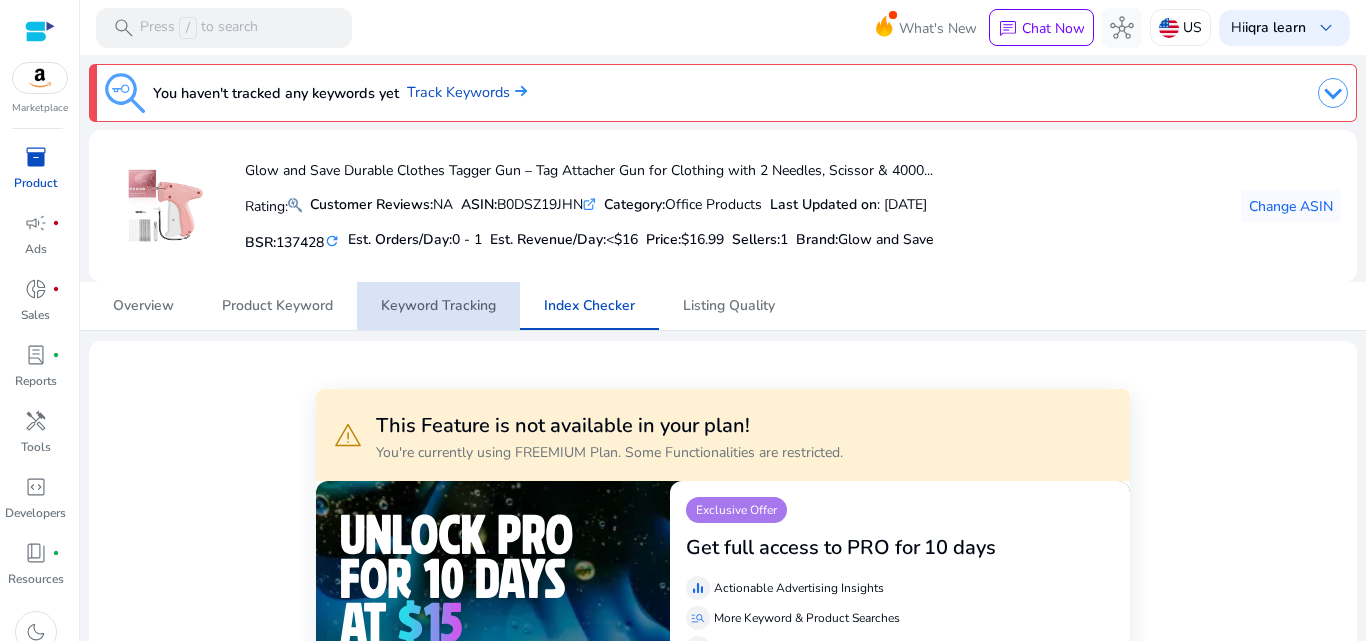 click on "Keyword Tracking" at bounding box center [438, 306] 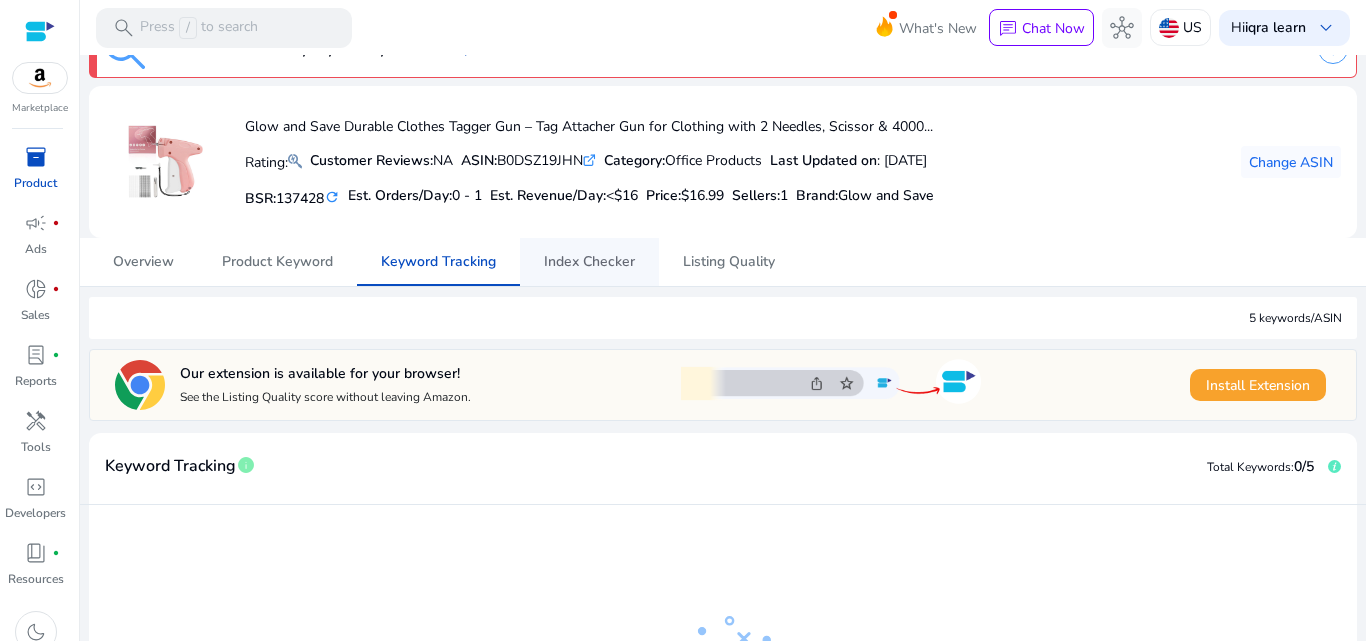 scroll, scrollTop: 0, scrollLeft: 0, axis: both 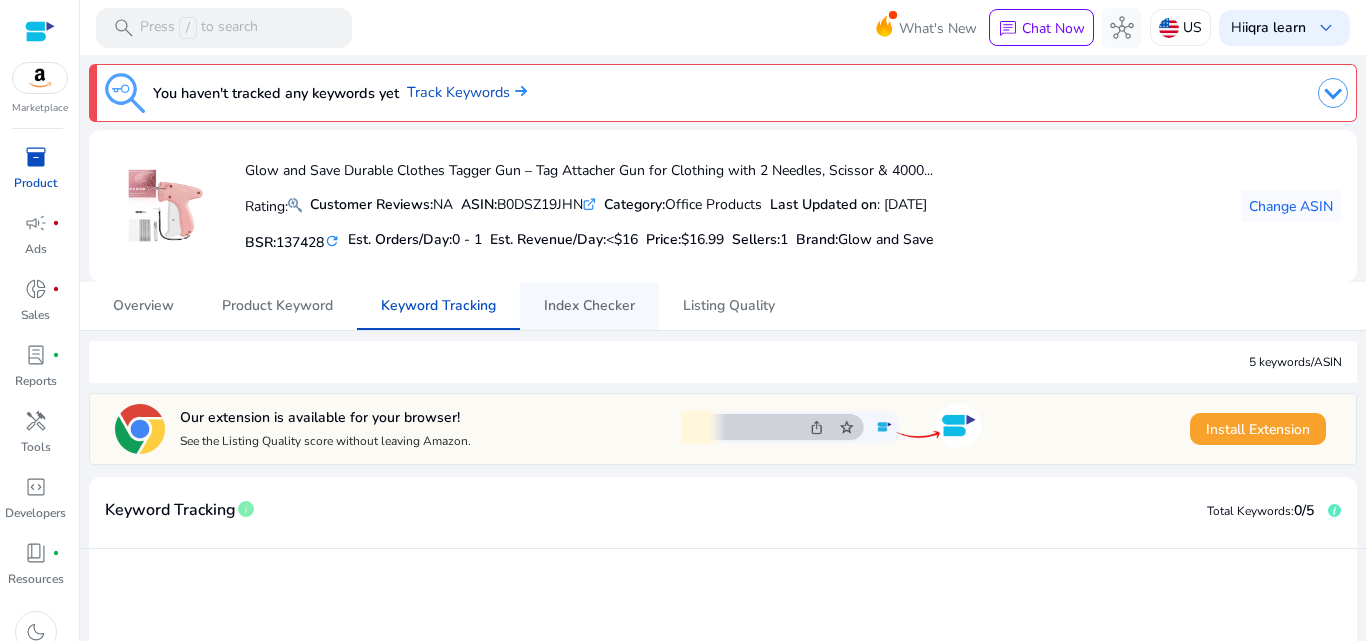 click on "Index Checker" at bounding box center (589, 306) 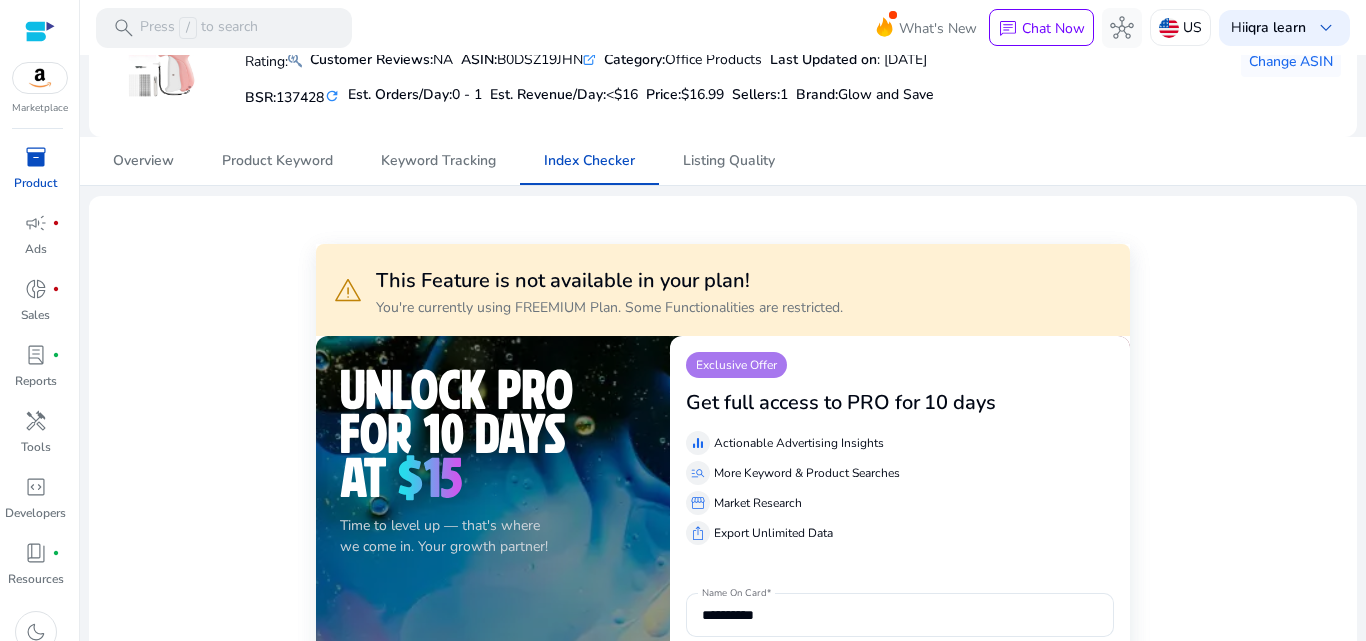 scroll, scrollTop: 0, scrollLeft: 0, axis: both 